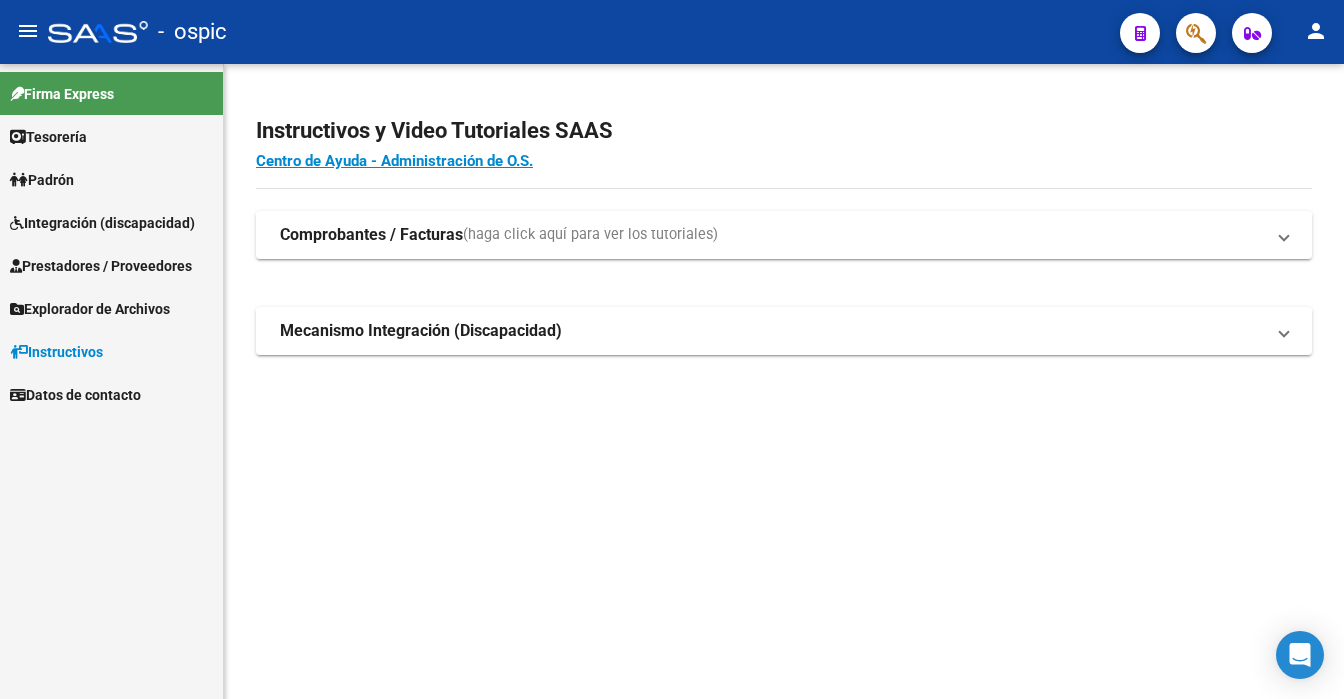 scroll, scrollTop: 0, scrollLeft: 0, axis: both 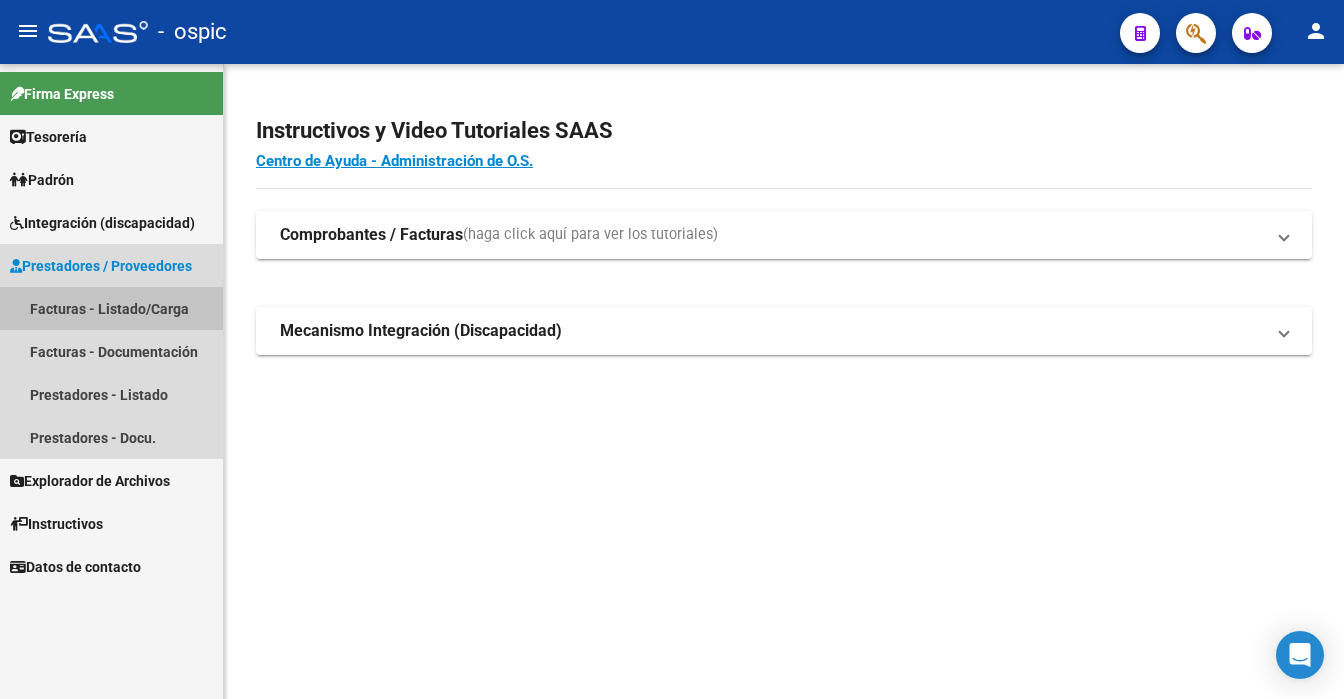 click on "Facturas - Listado/Carga" at bounding box center [111, 308] 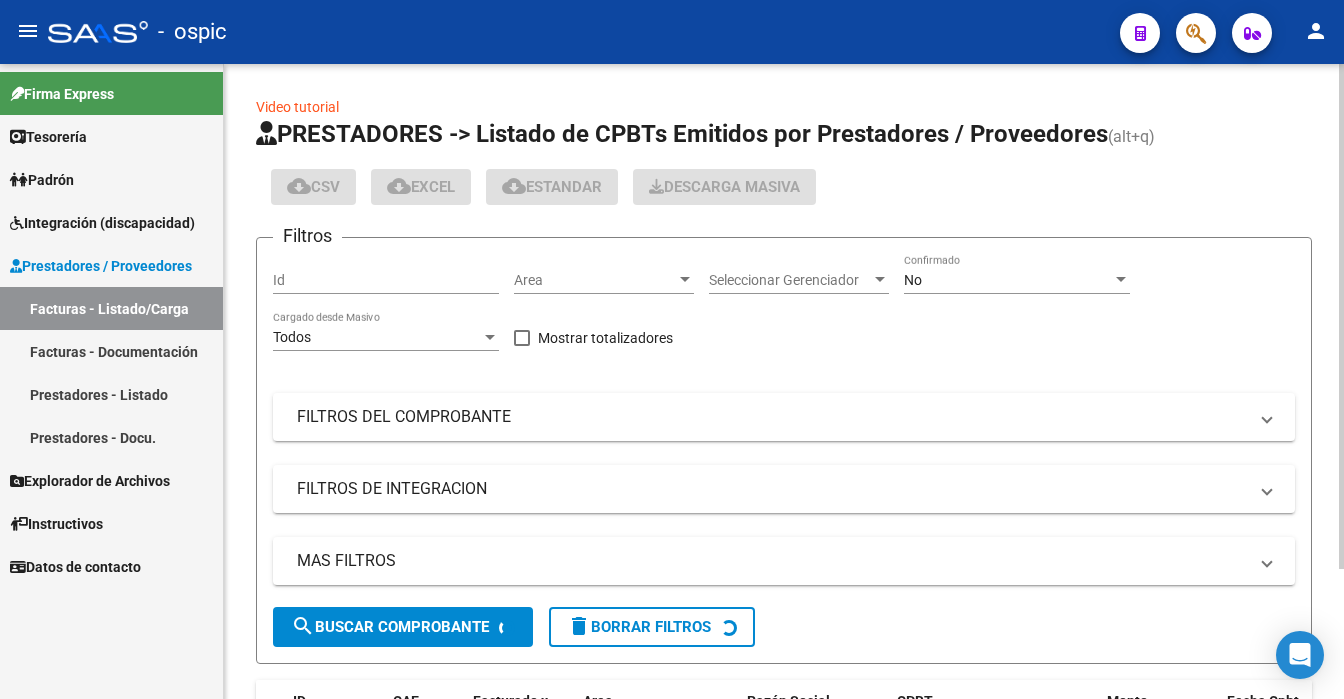 click on "No Confirmado" 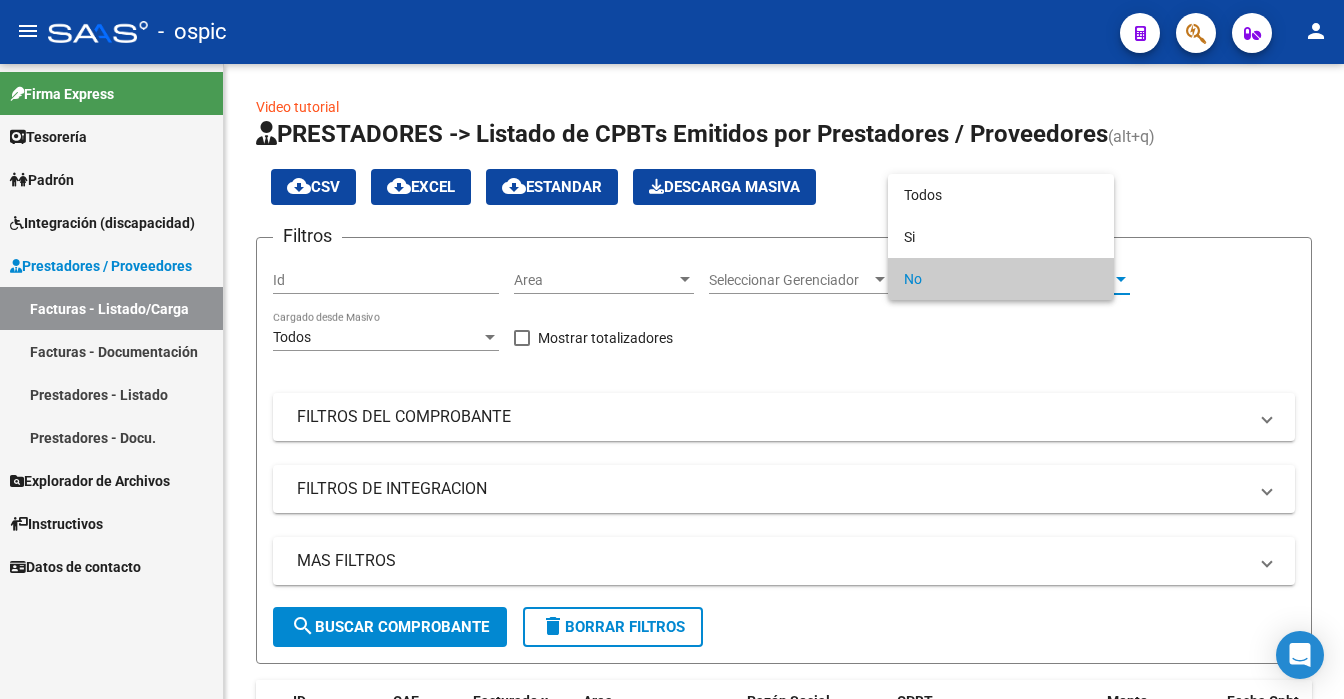 click on "No" at bounding box center (1001, 279) 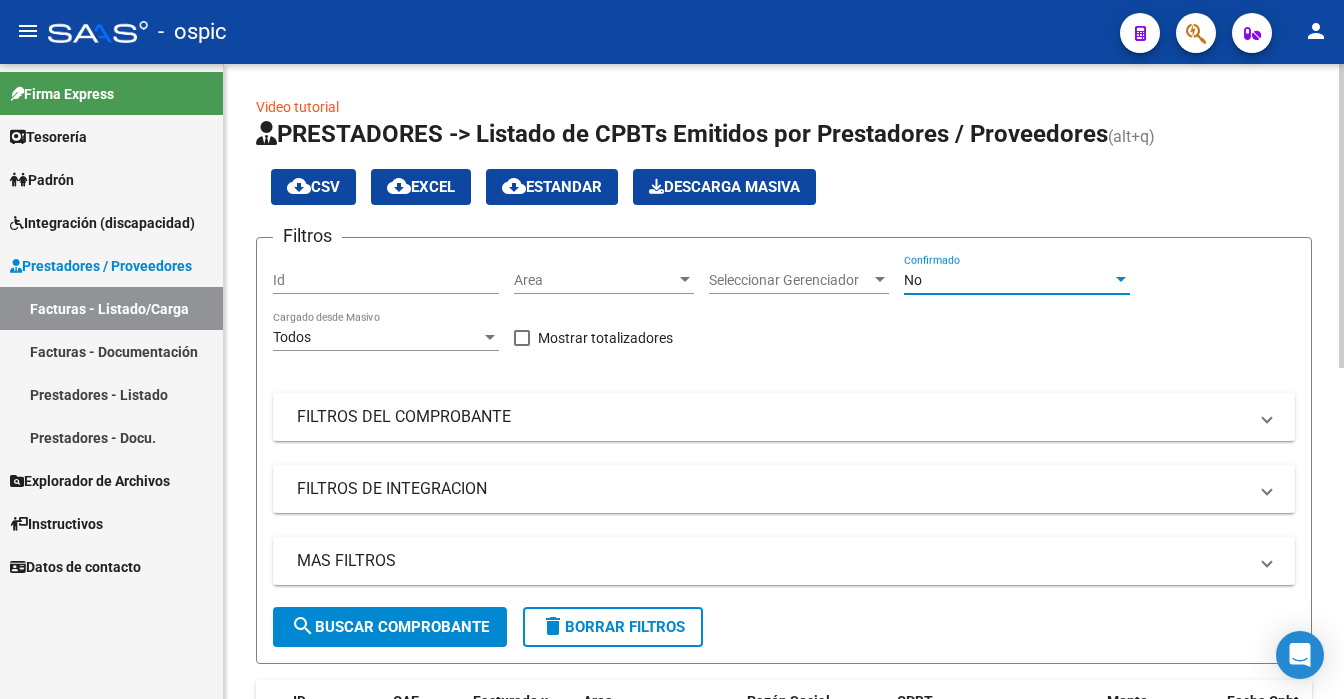 click on "cloud_download  CSV  cloud_download  EXCEL  cloud_download  Estandar   Descarga Masiva" 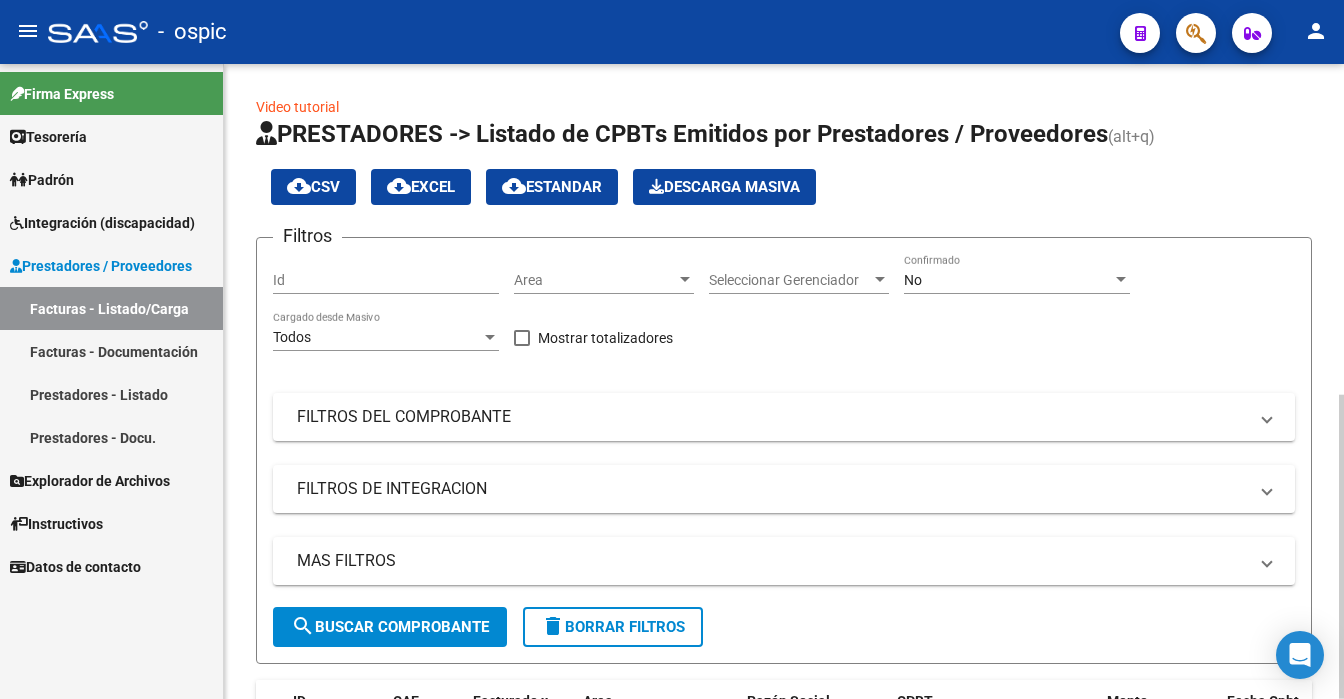 click on "No Confirmado" 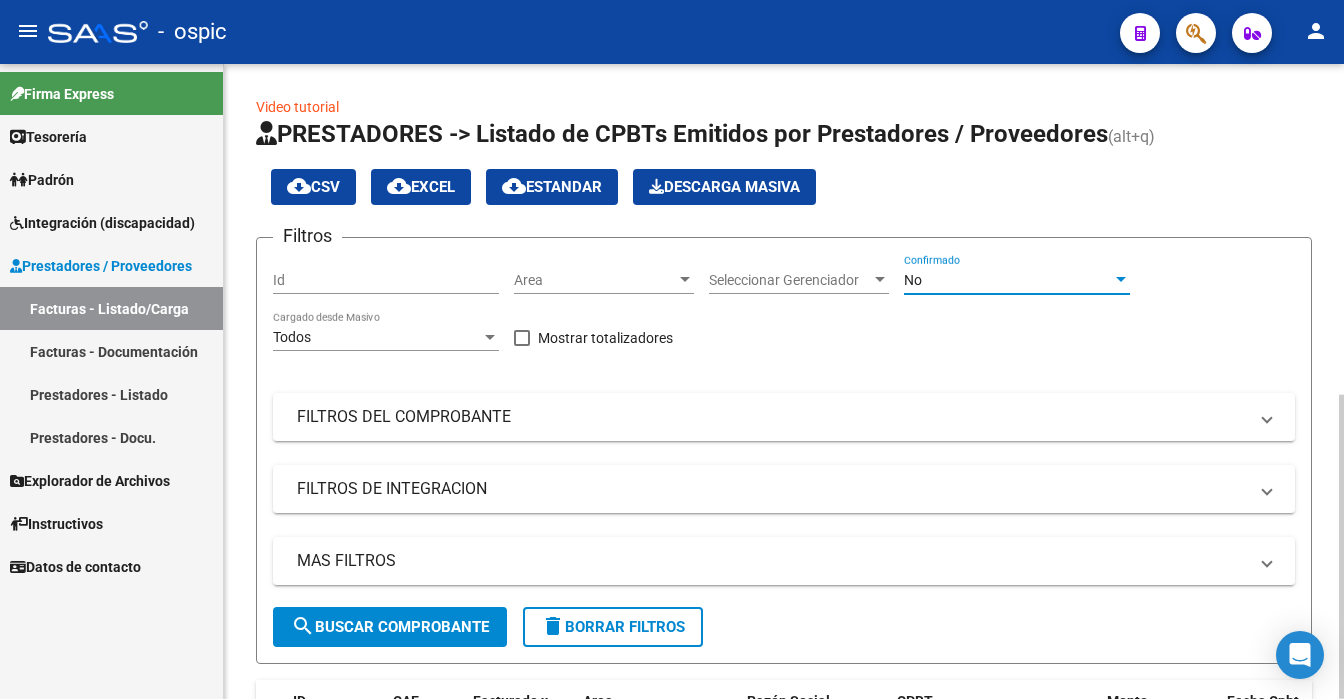 click on "No" at bounding box center (1008, 280) 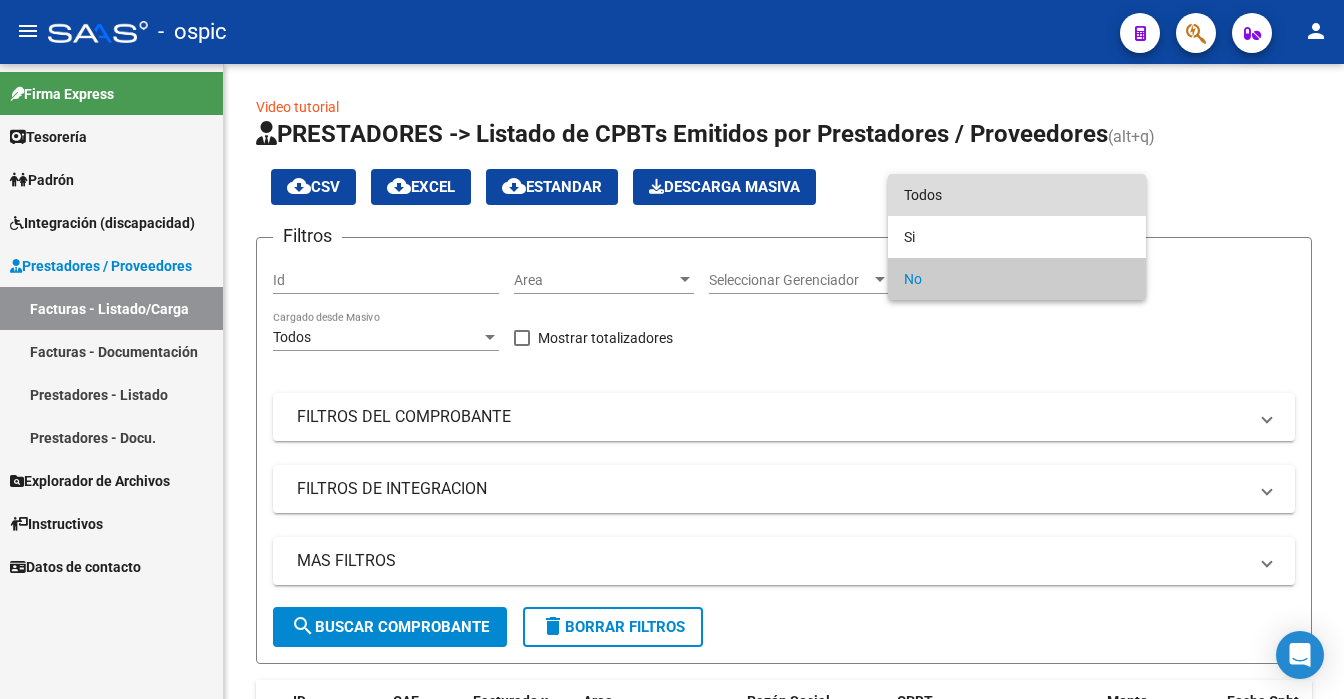 click on "Todos" at bounding box center [1017, 195] 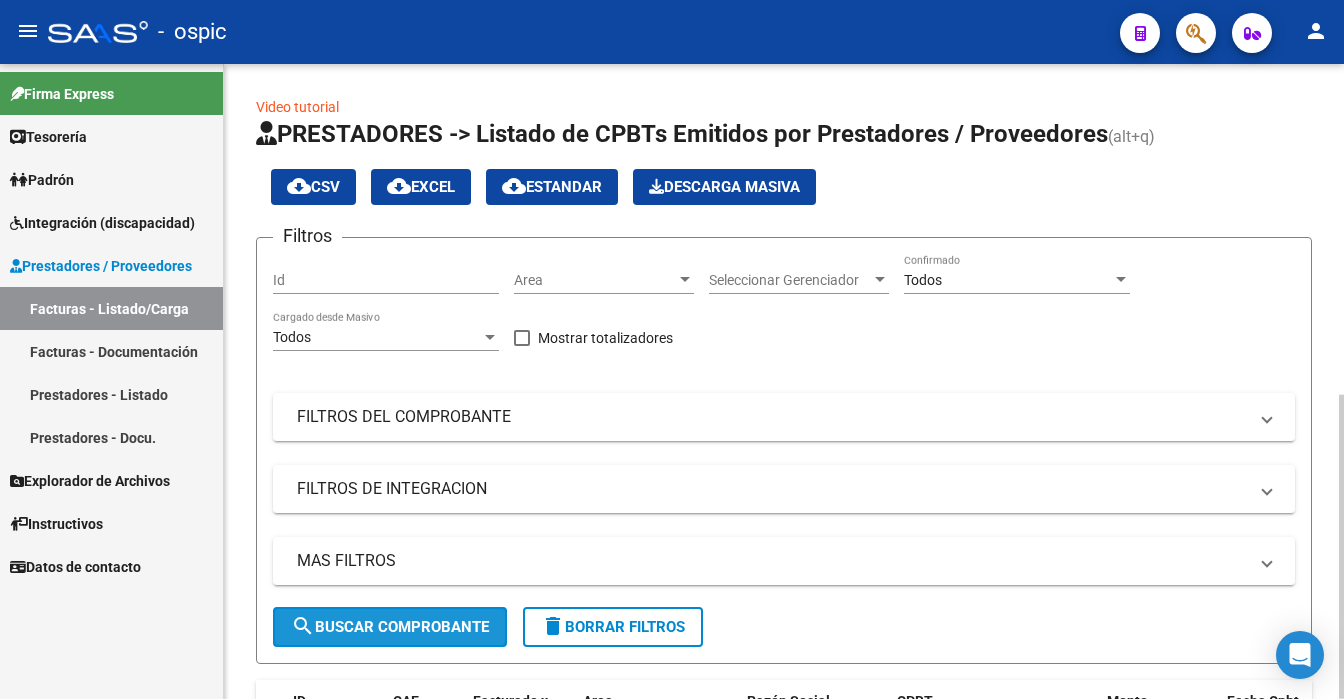 click on "search  Buscar Comprobante" 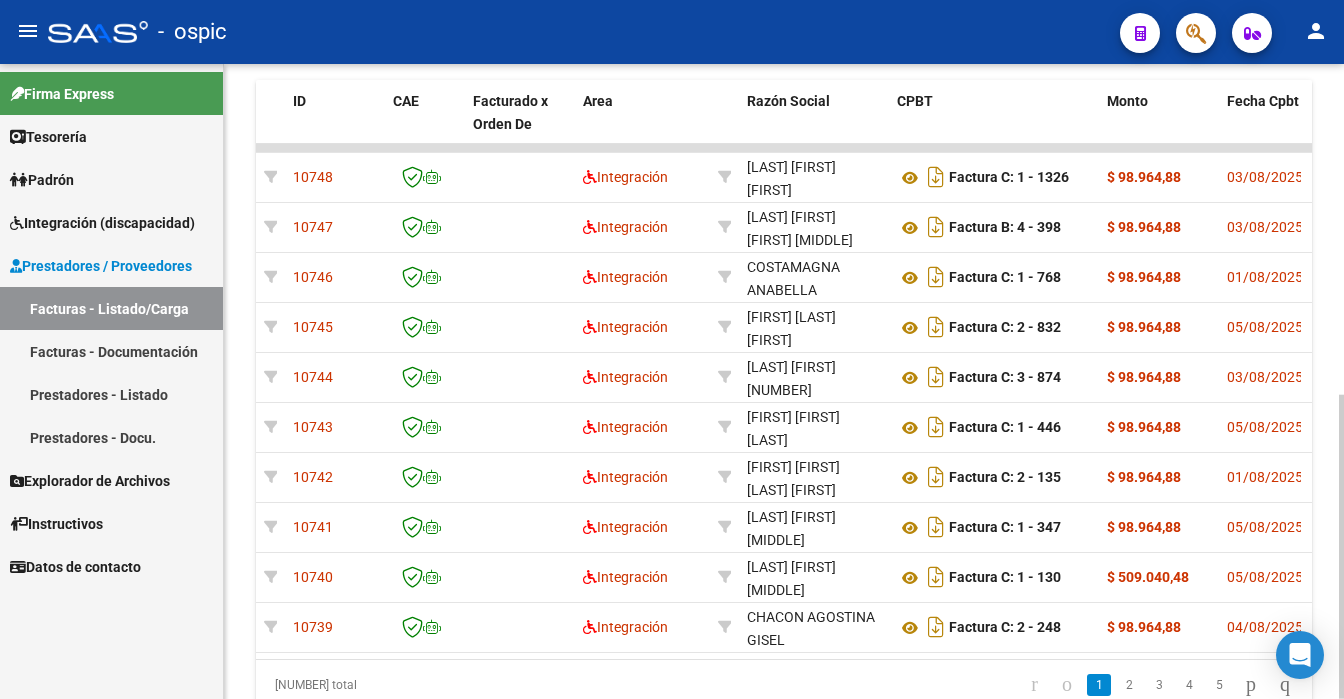 scroll, scrollTop: 648, scrollLeft: 0, axis: vertical 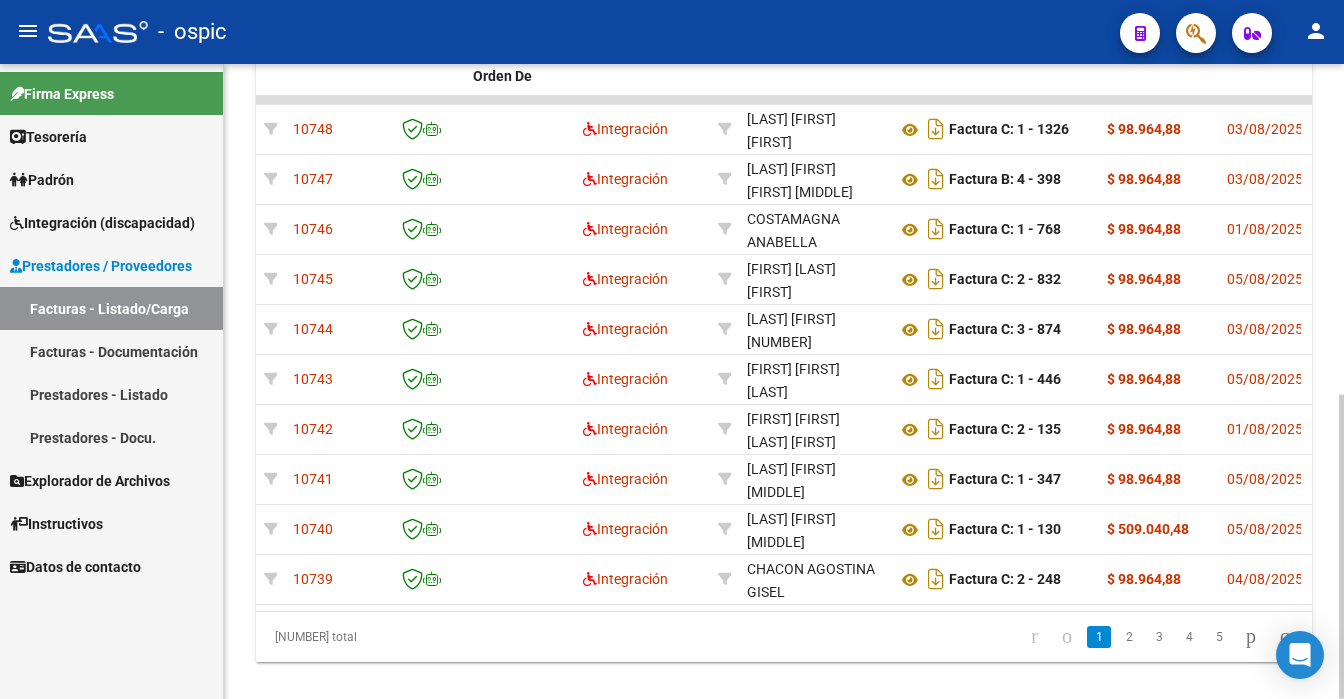 click 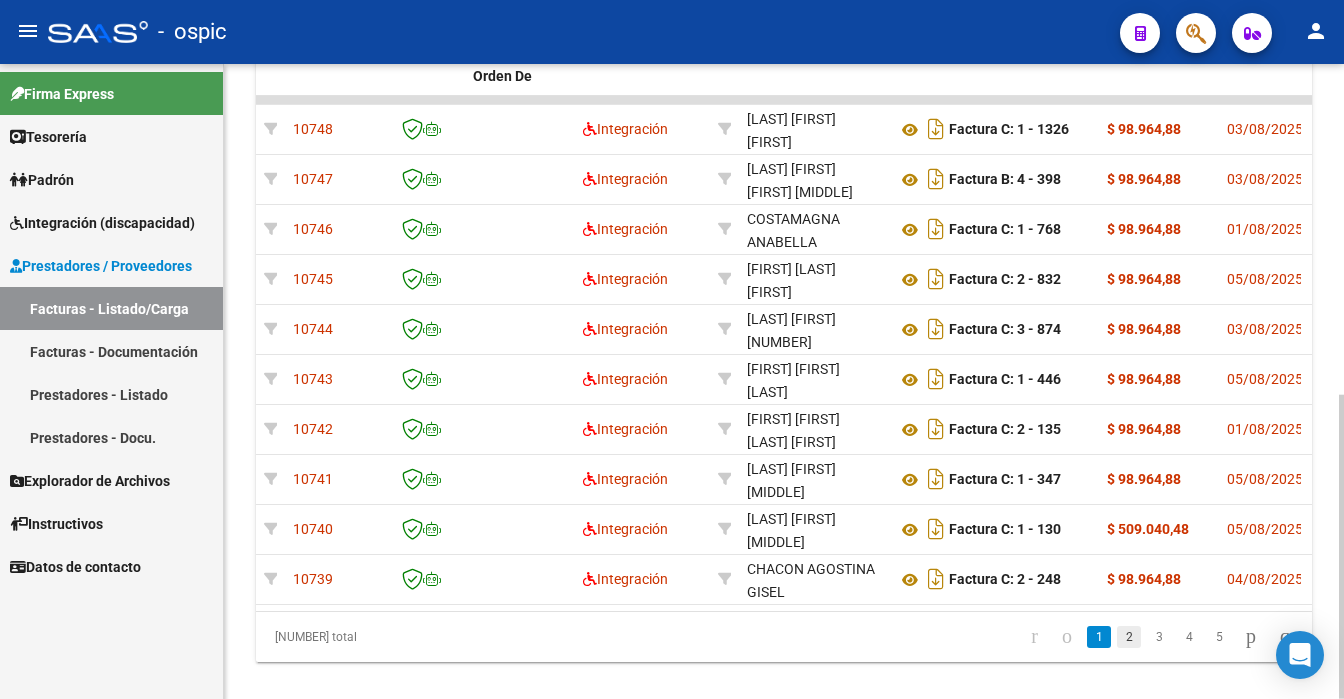 click on "2" 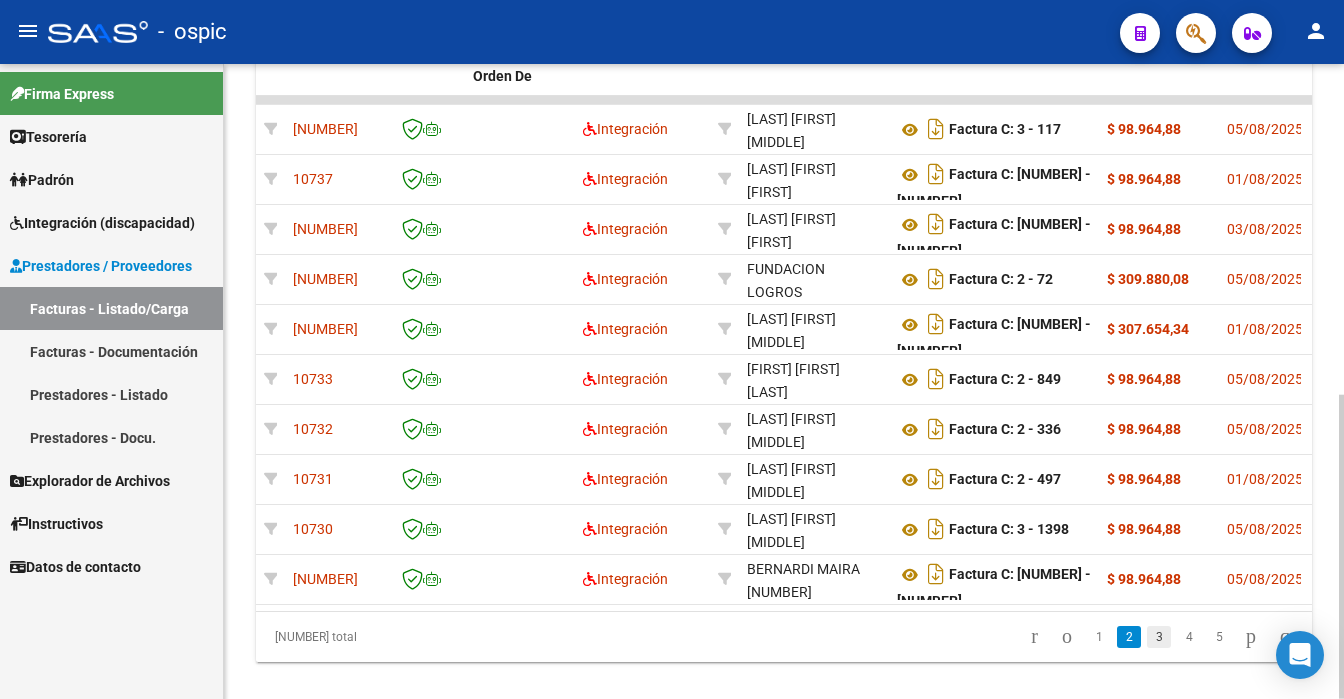 click on "3" 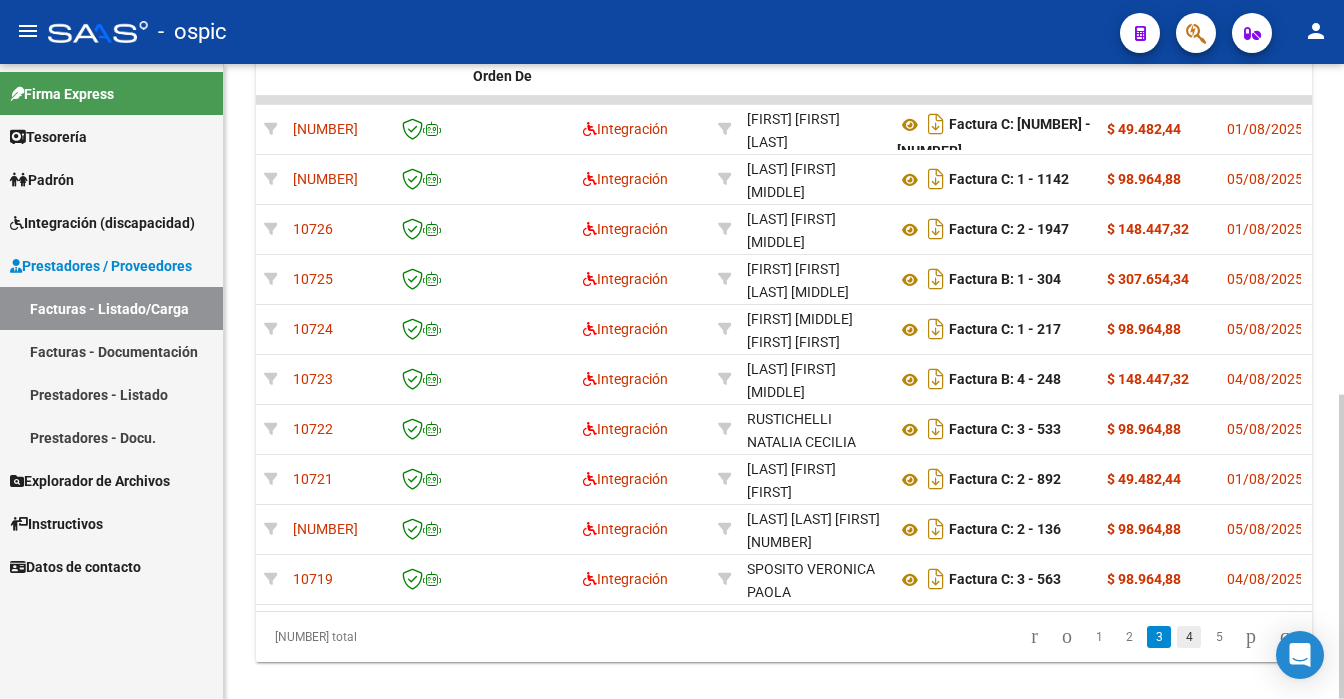 click on "4" 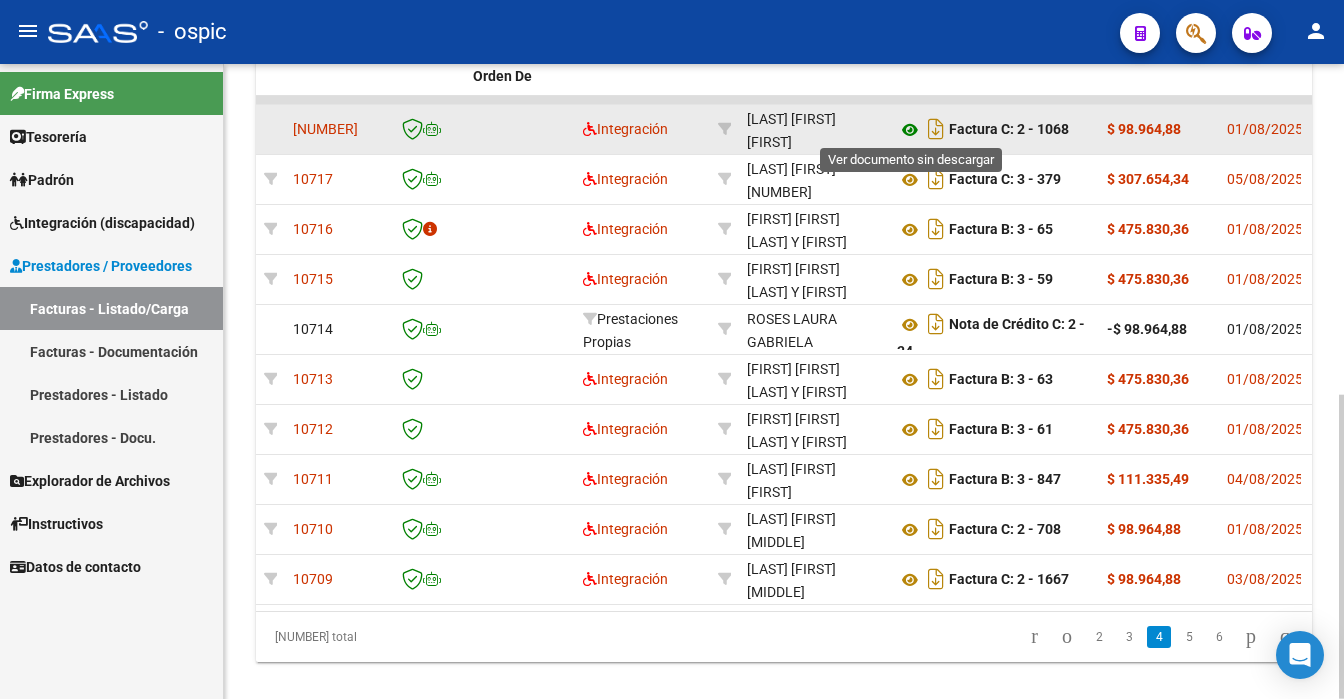click 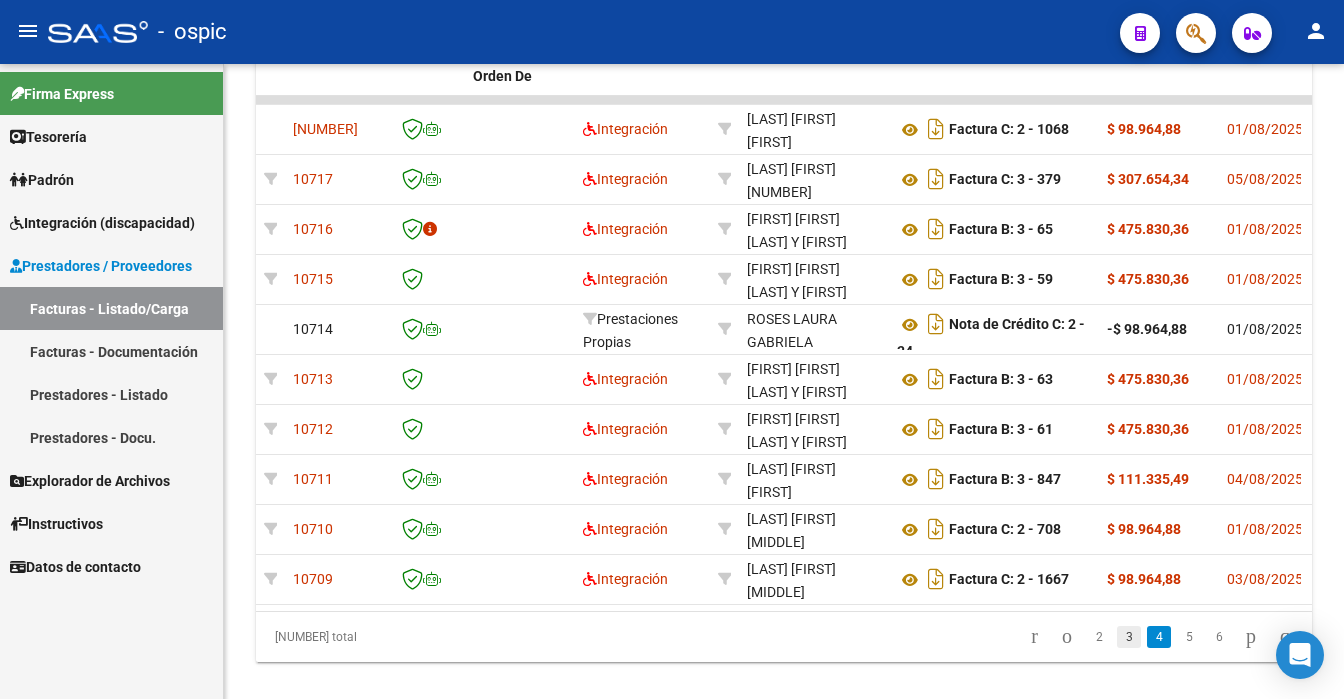 click on "3" 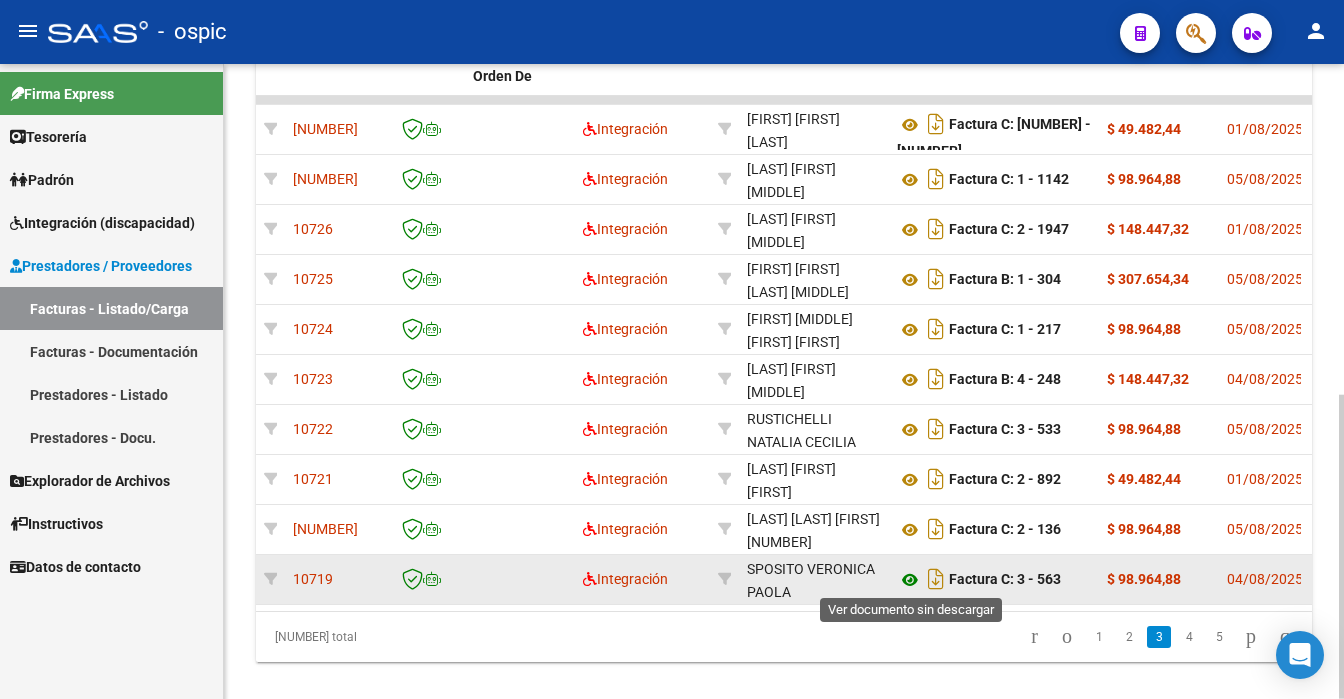 click 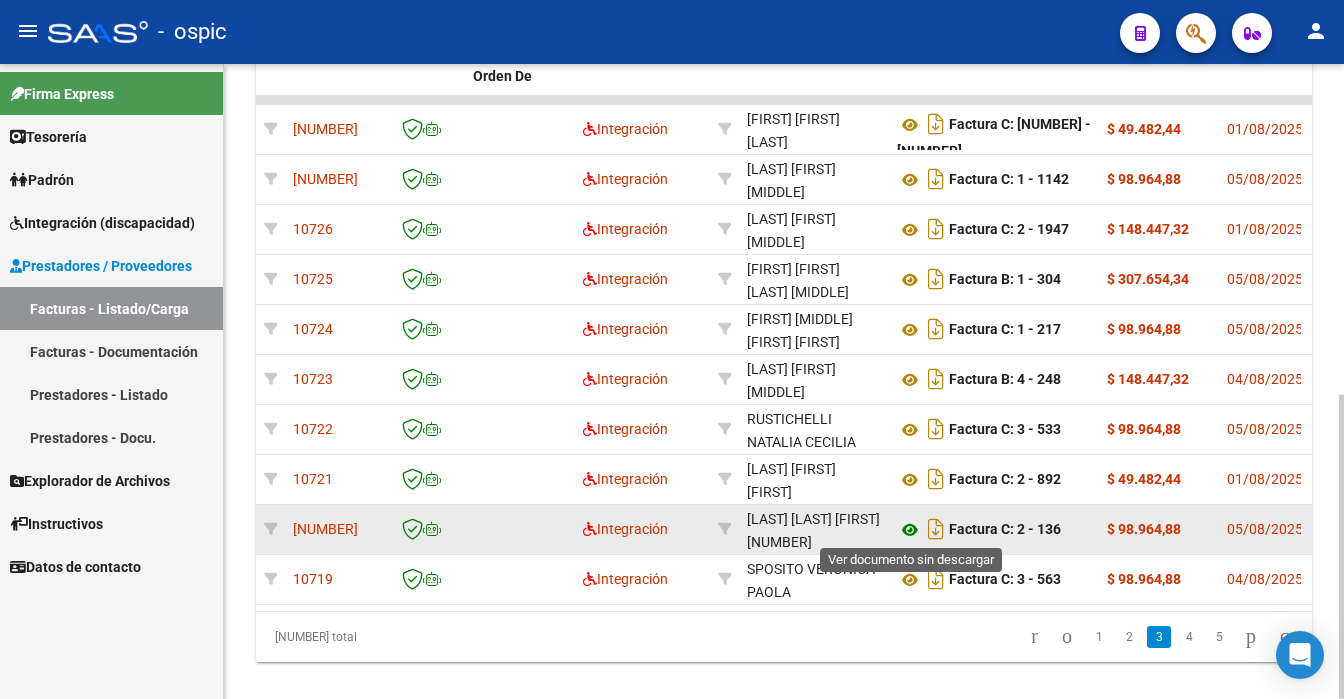 click 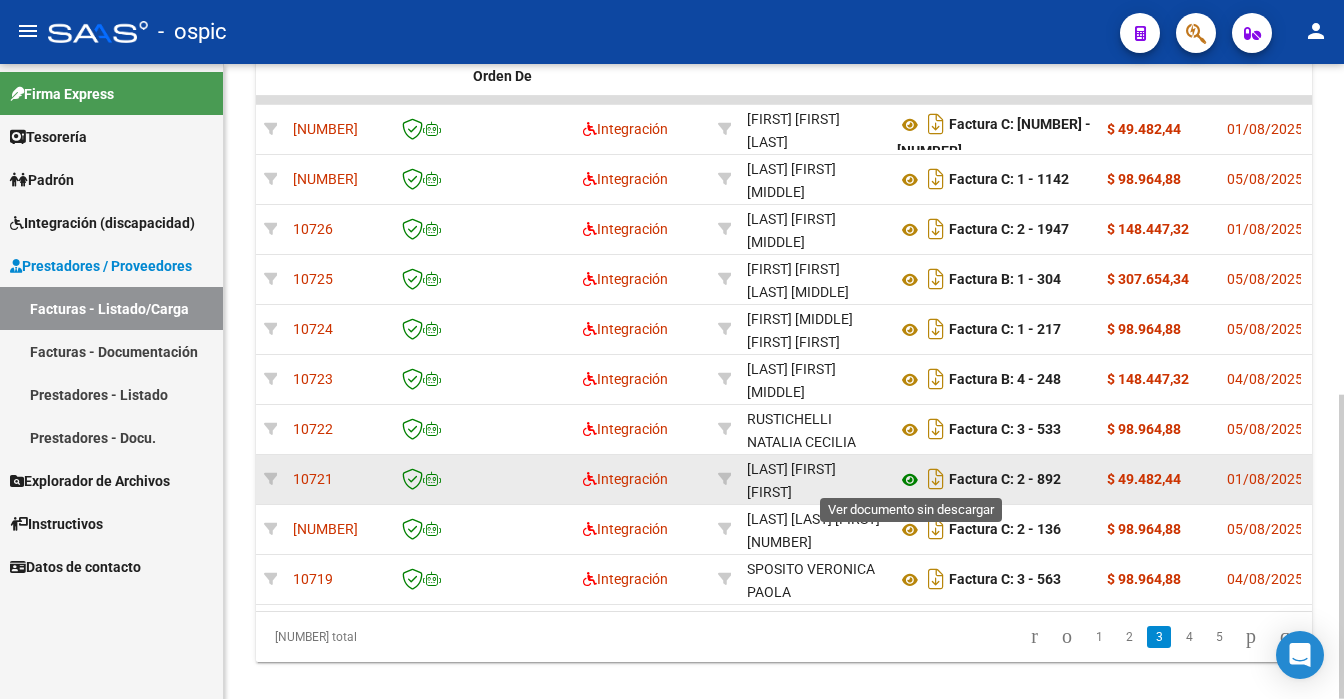 click 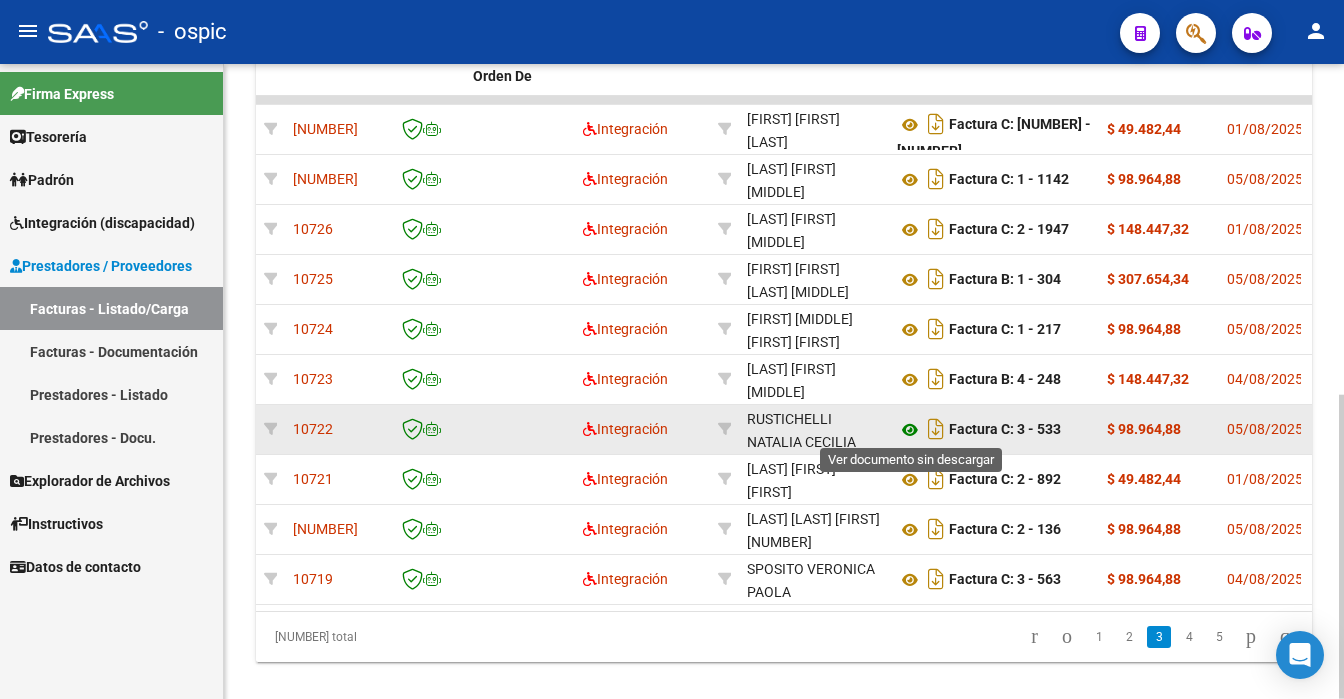 click 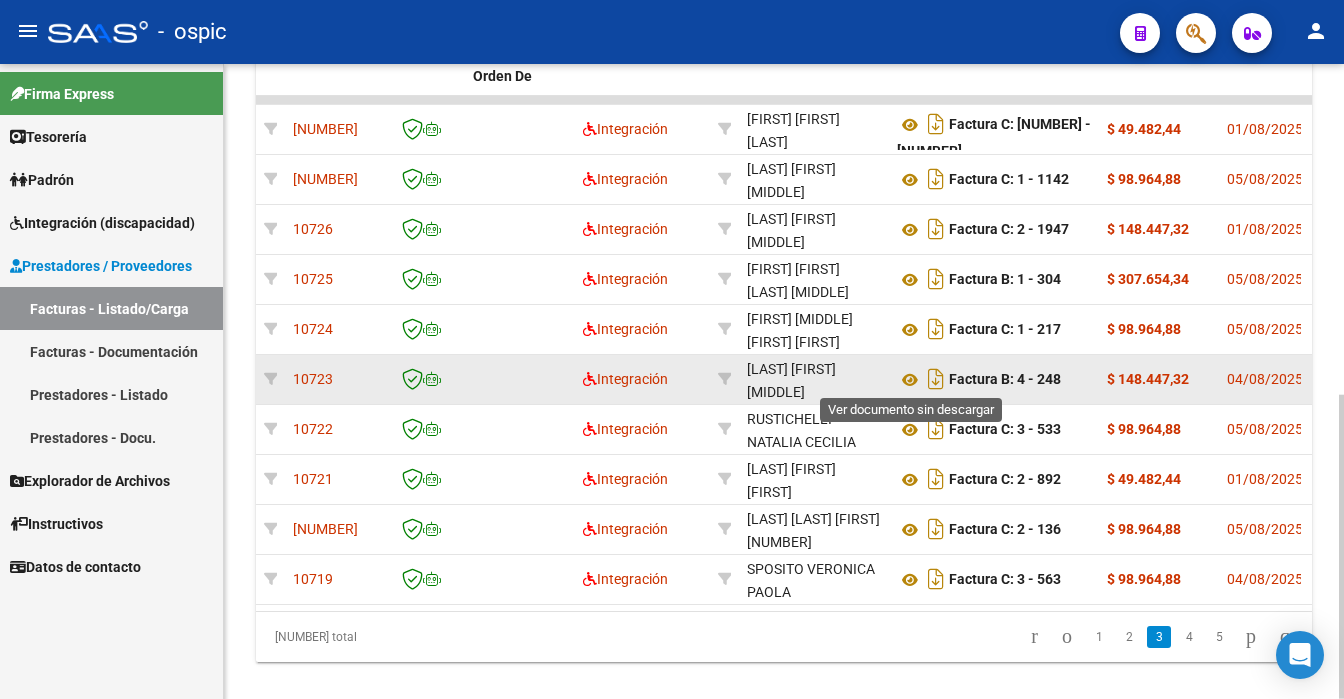 click on "Factura B: 4 - 248" 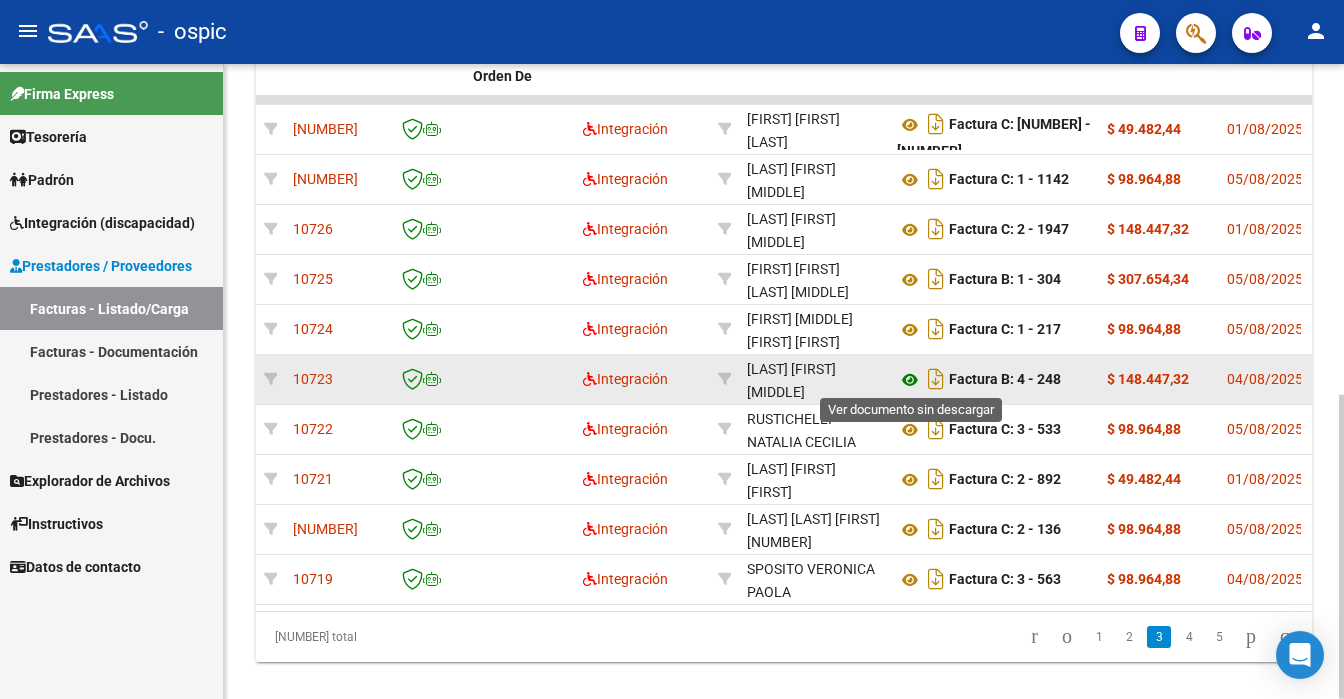 click 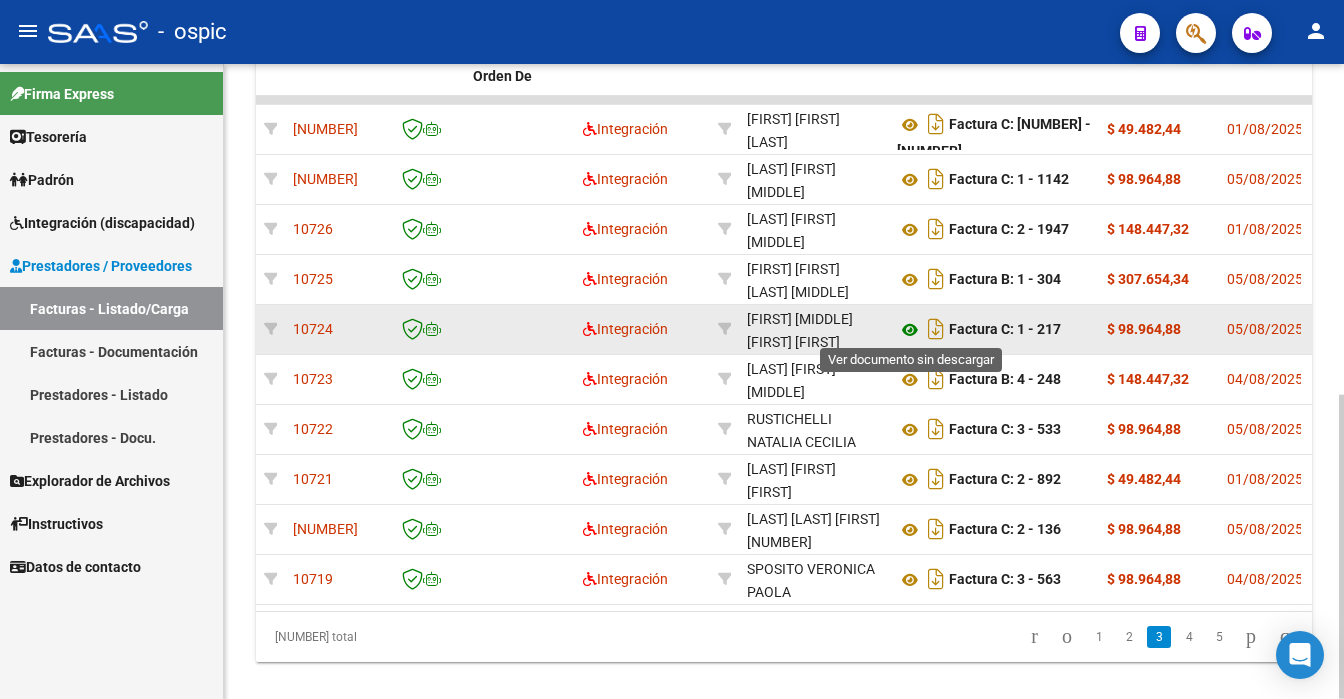 click 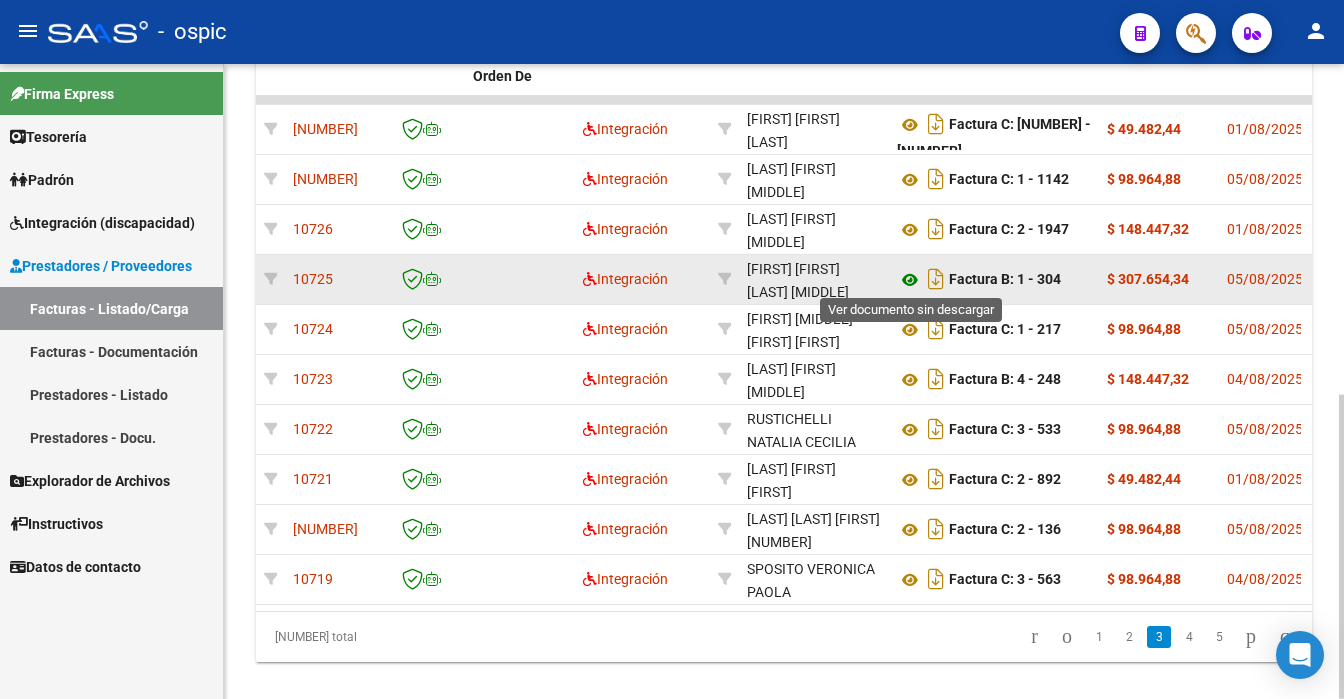 click 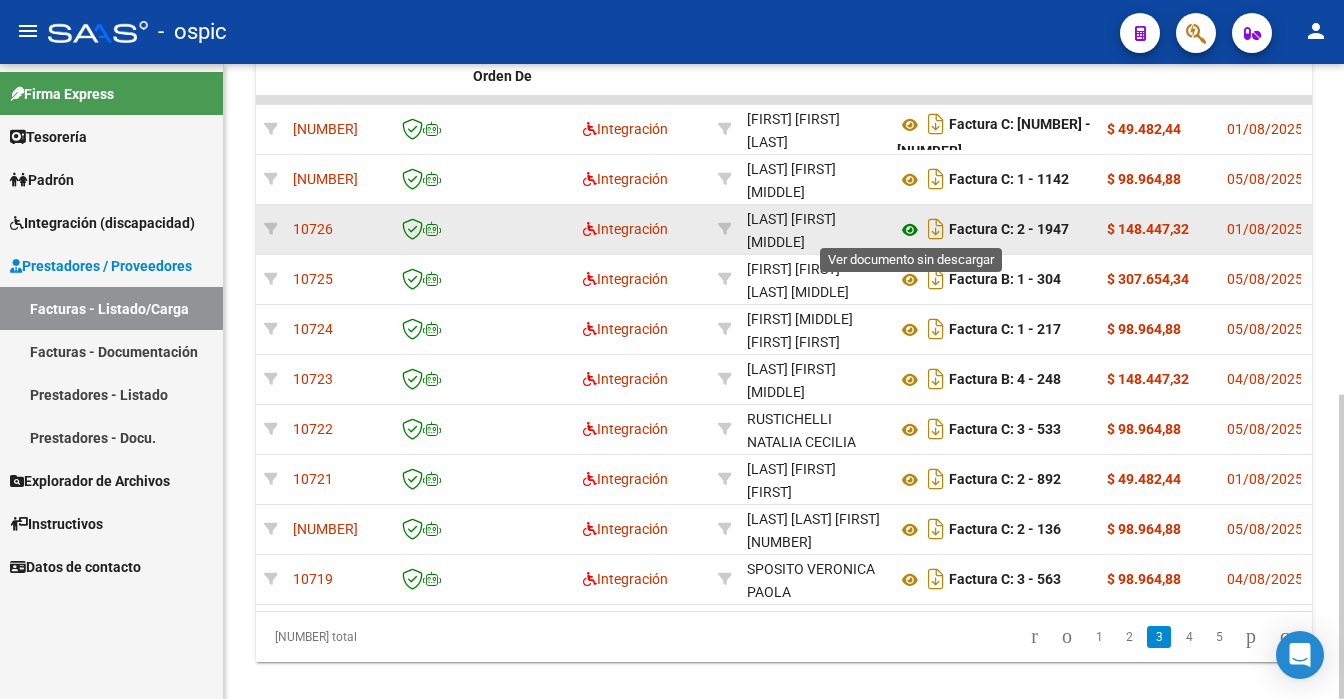 click 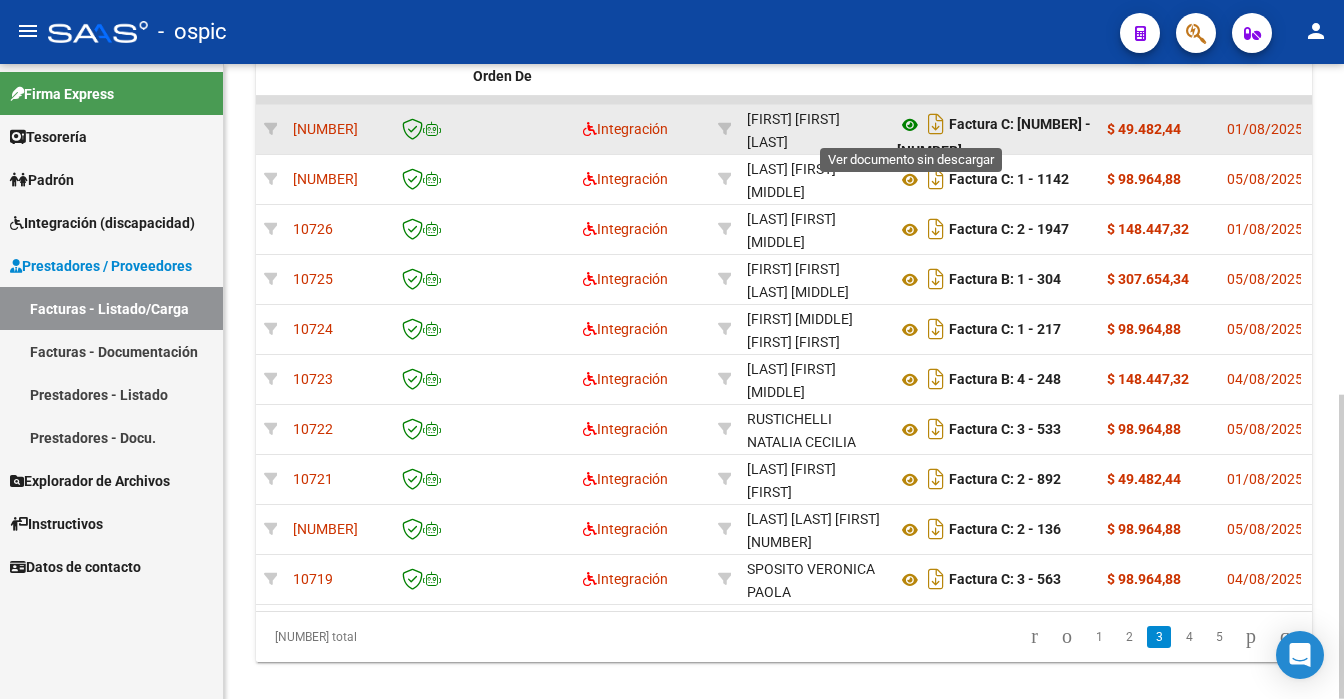 click 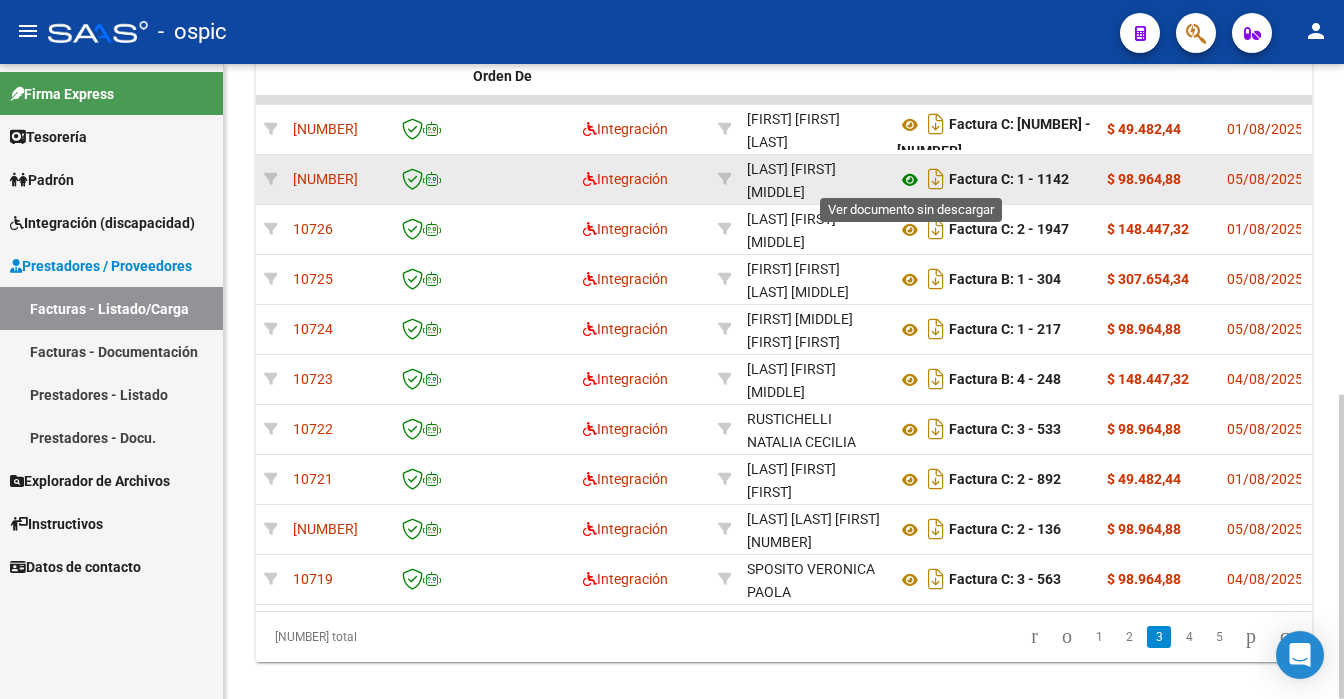 click 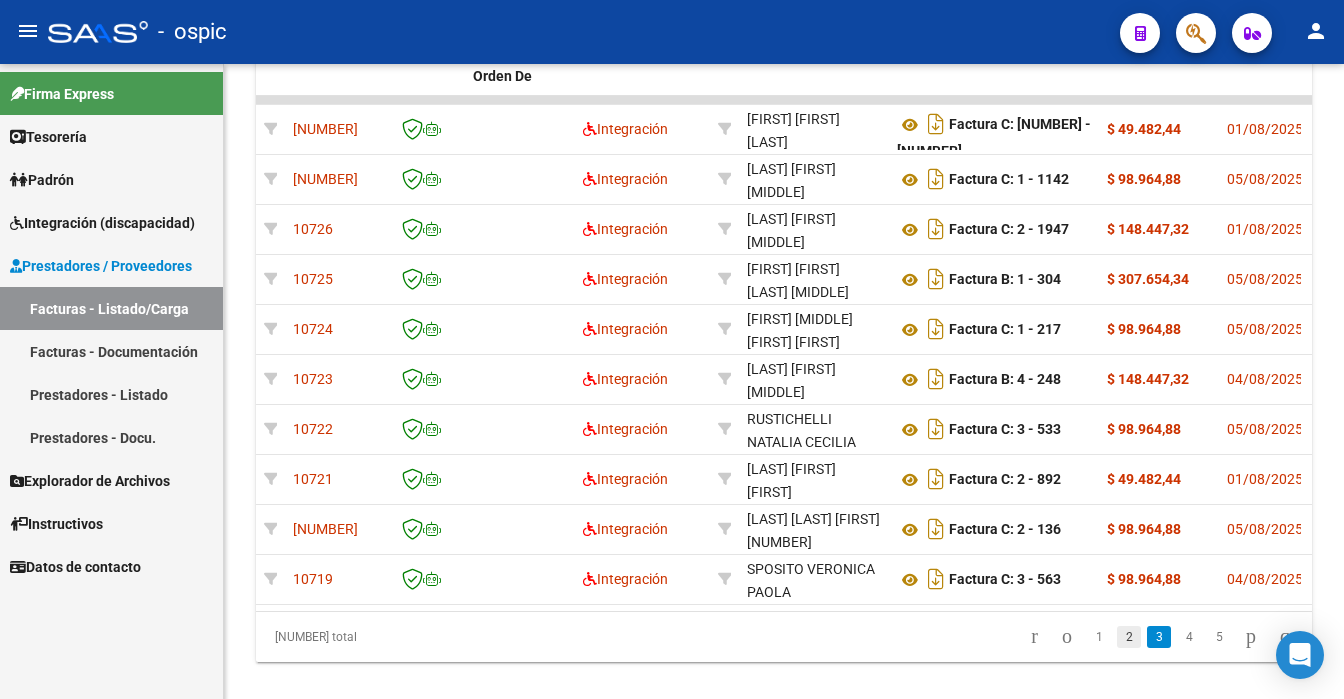 click on "2" 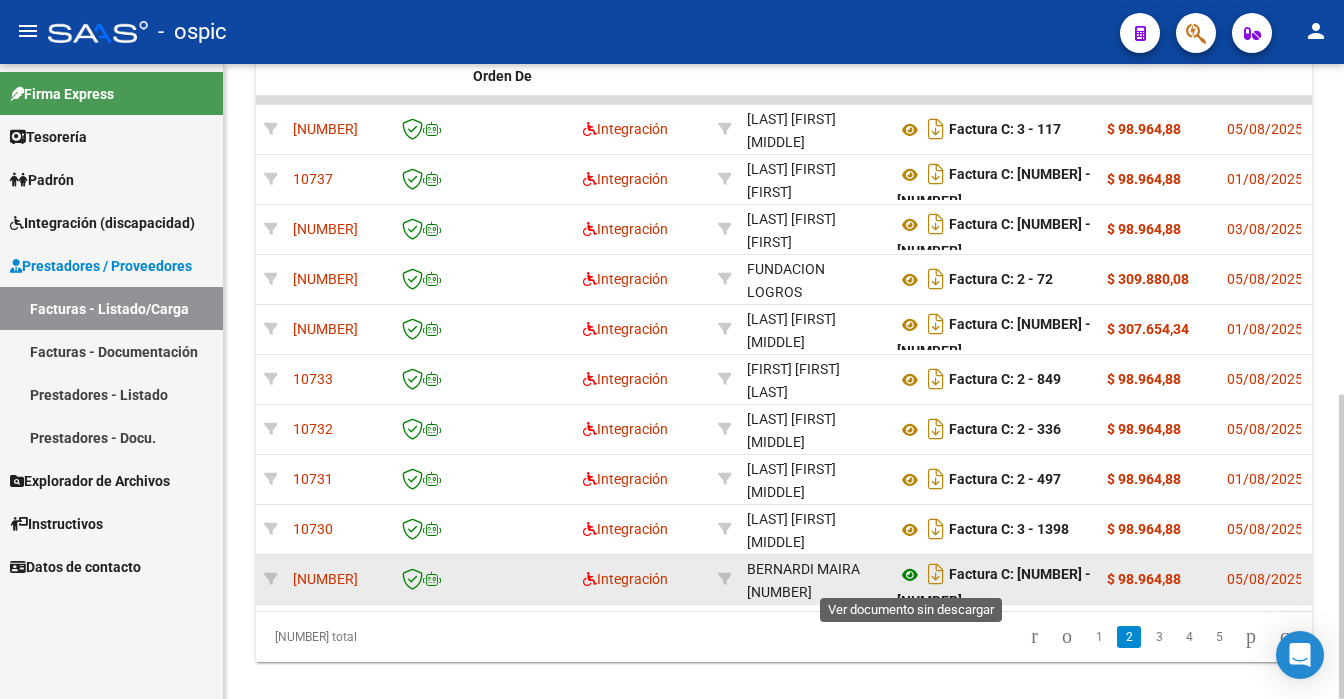 click 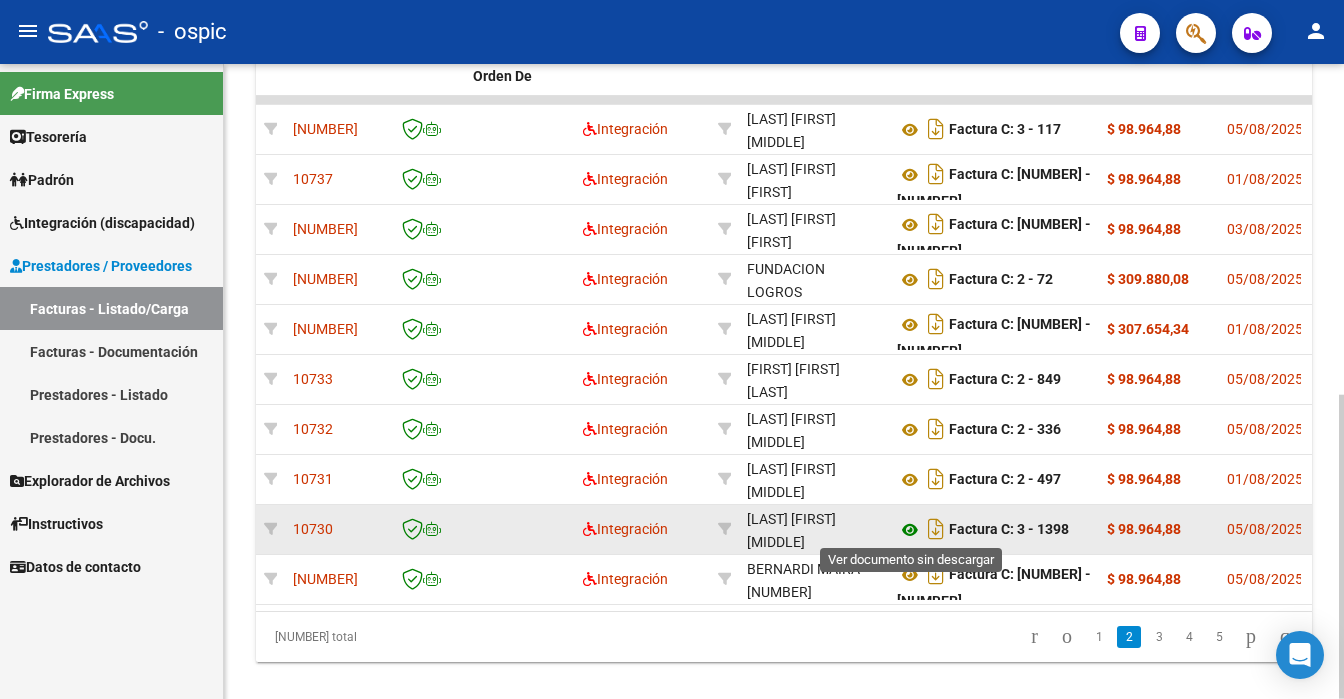 click 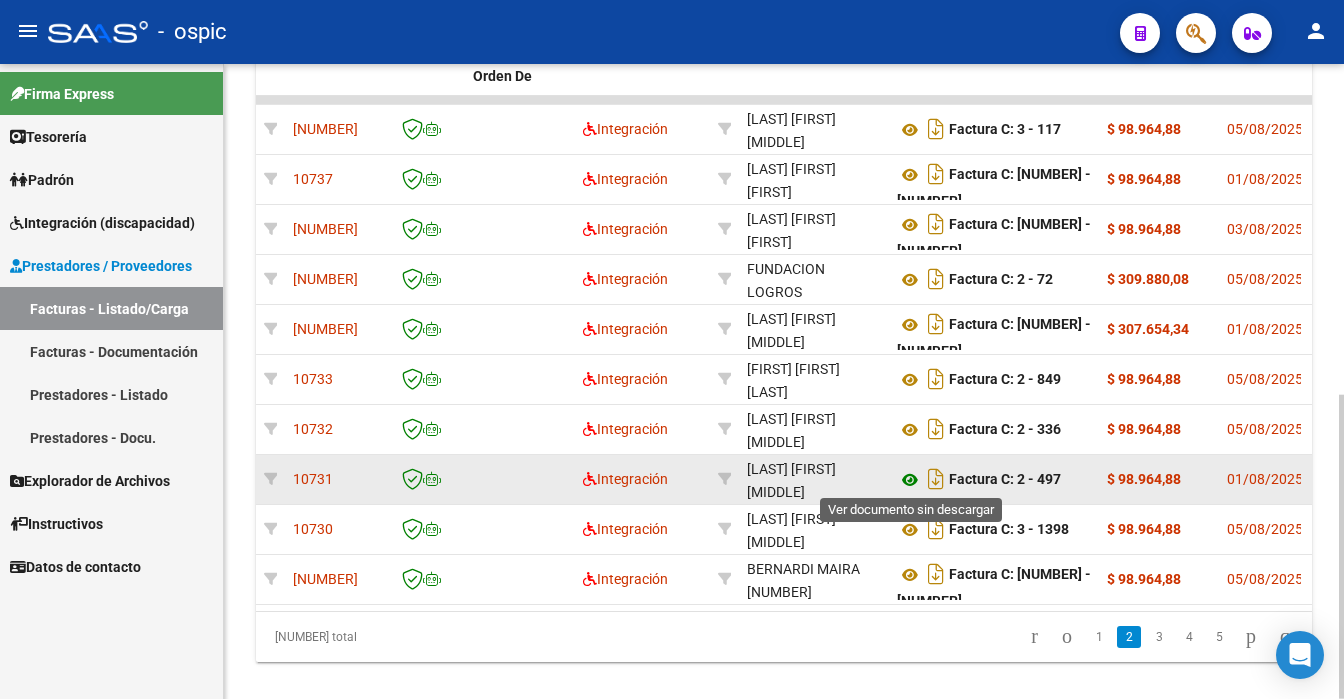 click 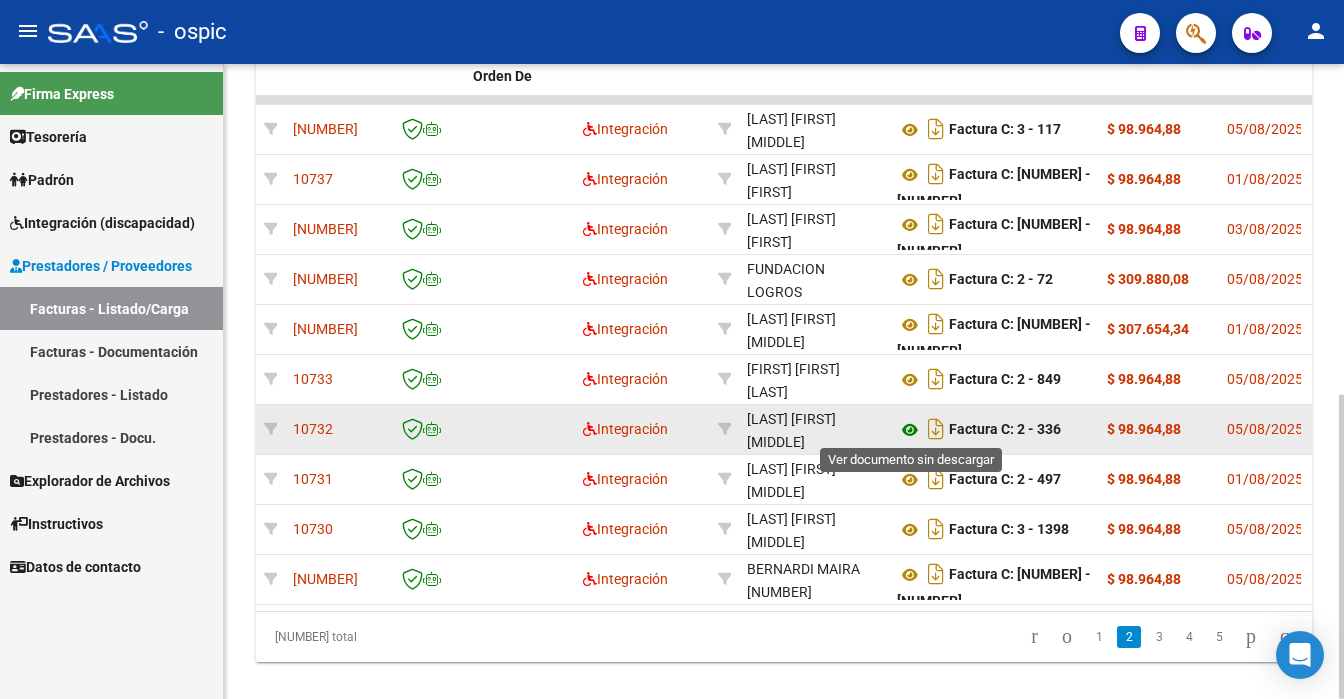 click 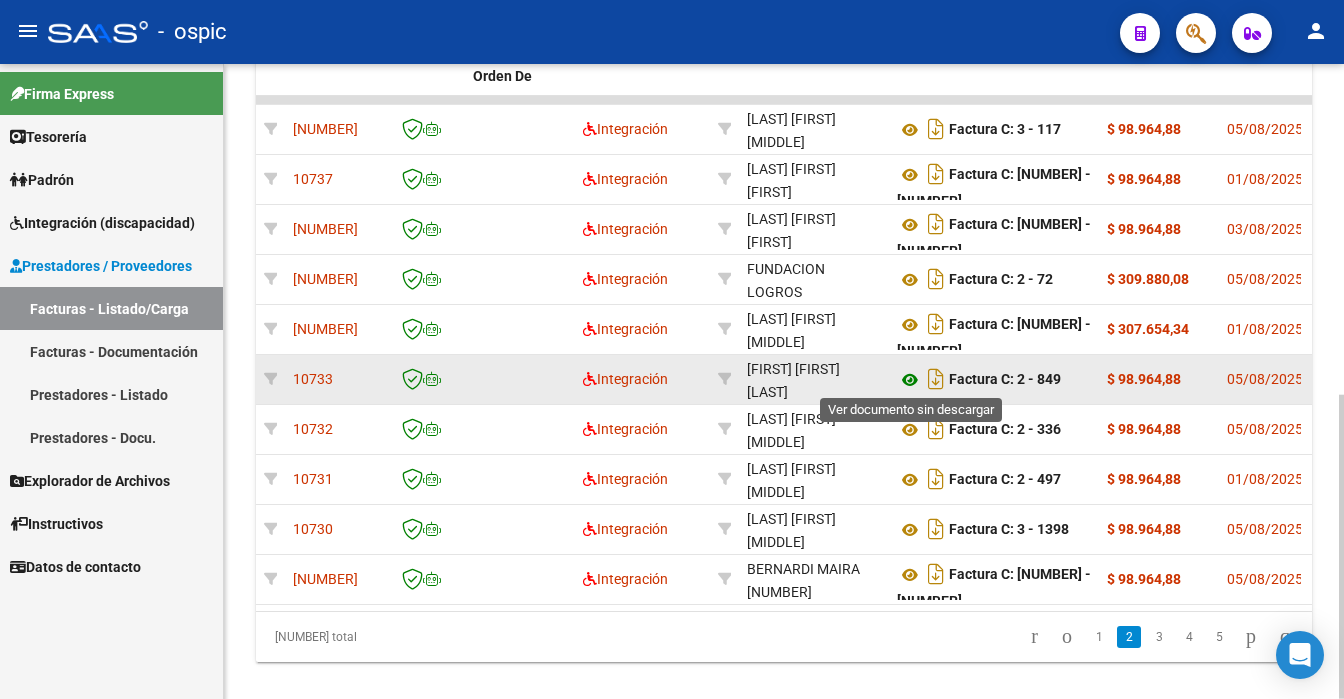 click 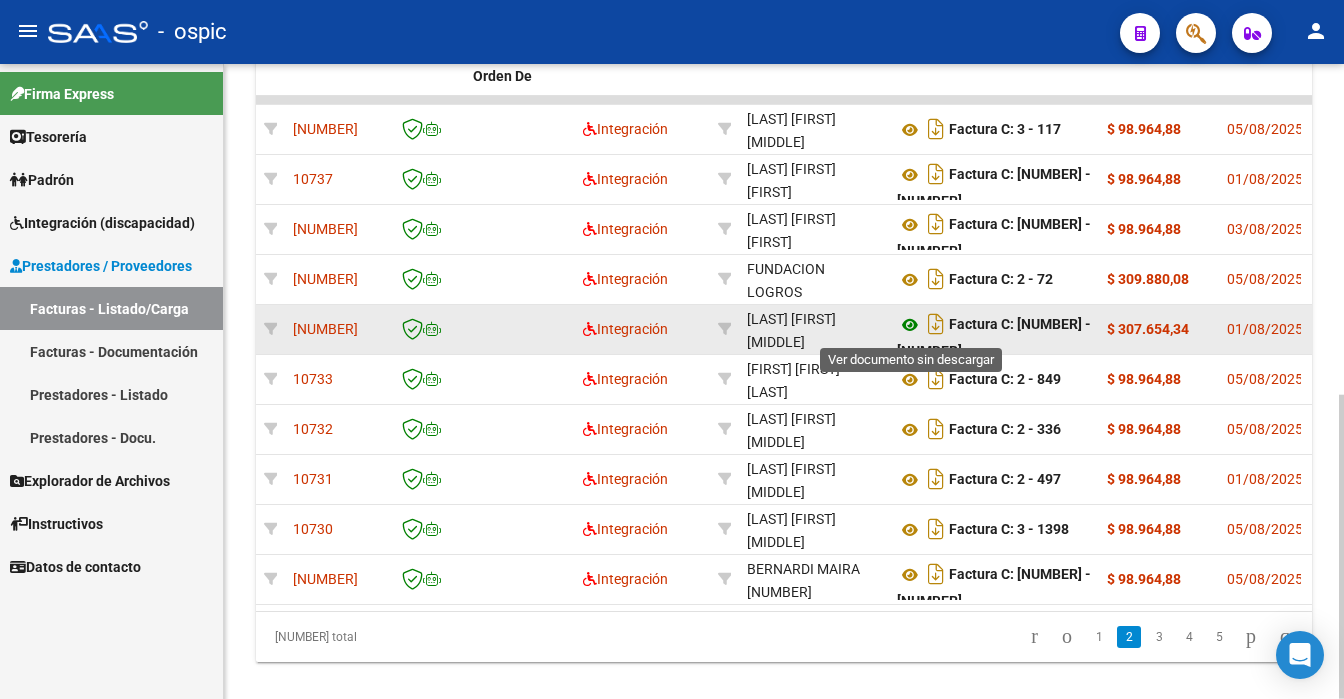 click 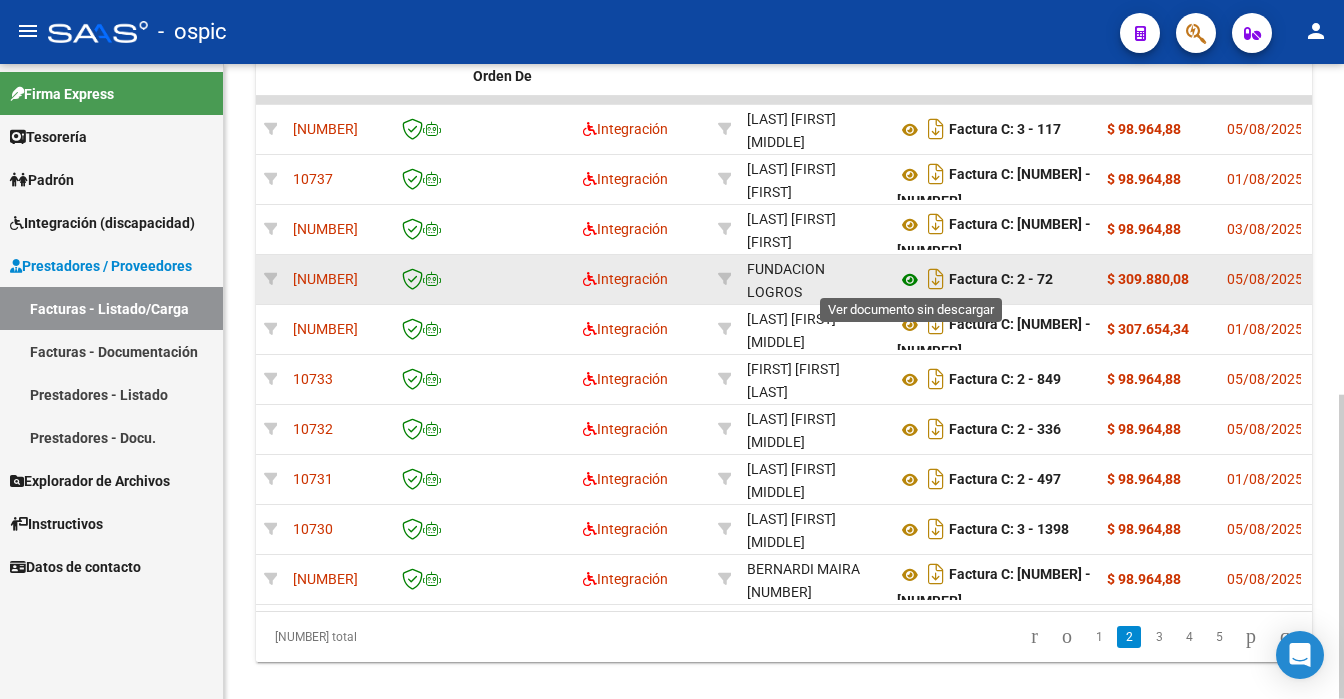 click 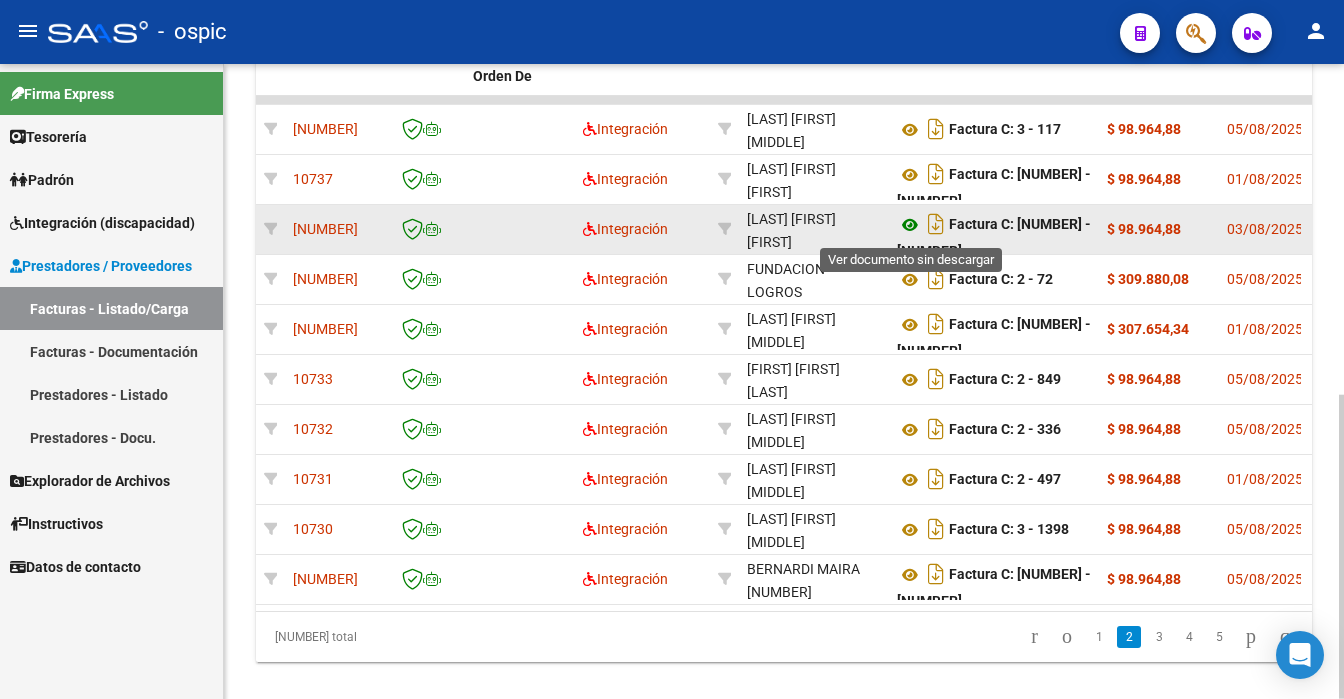 click 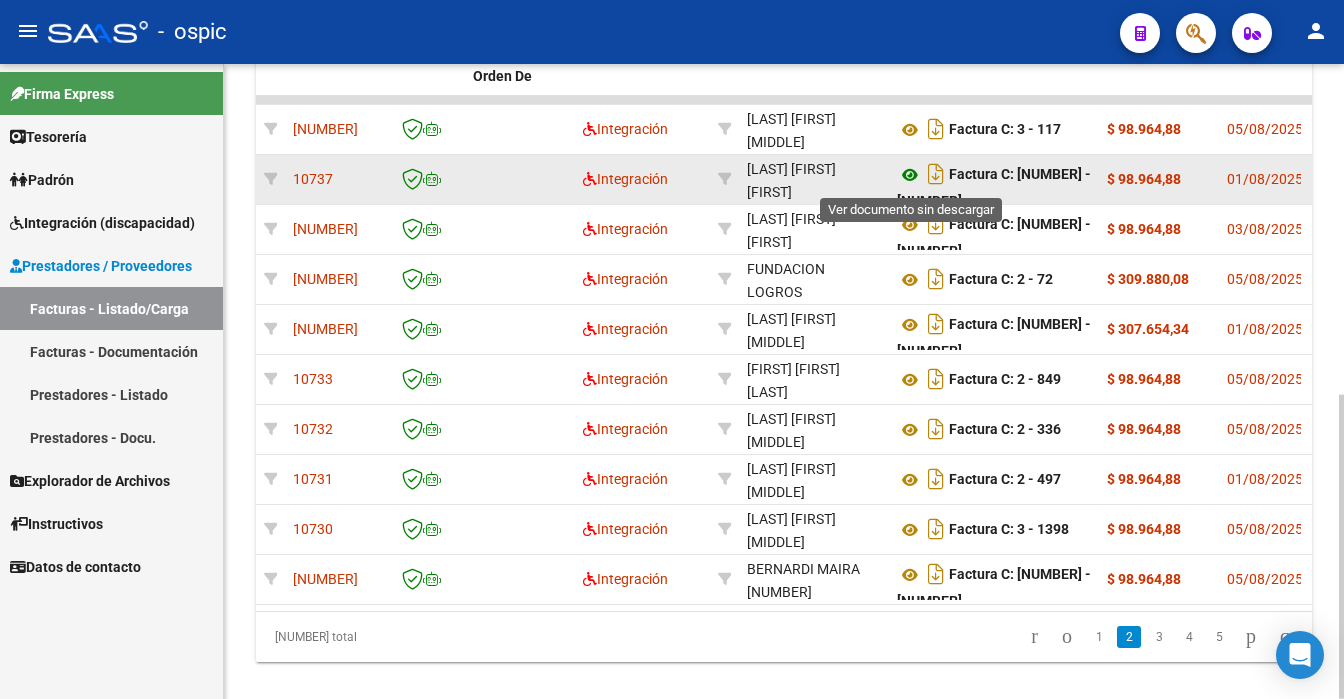 click 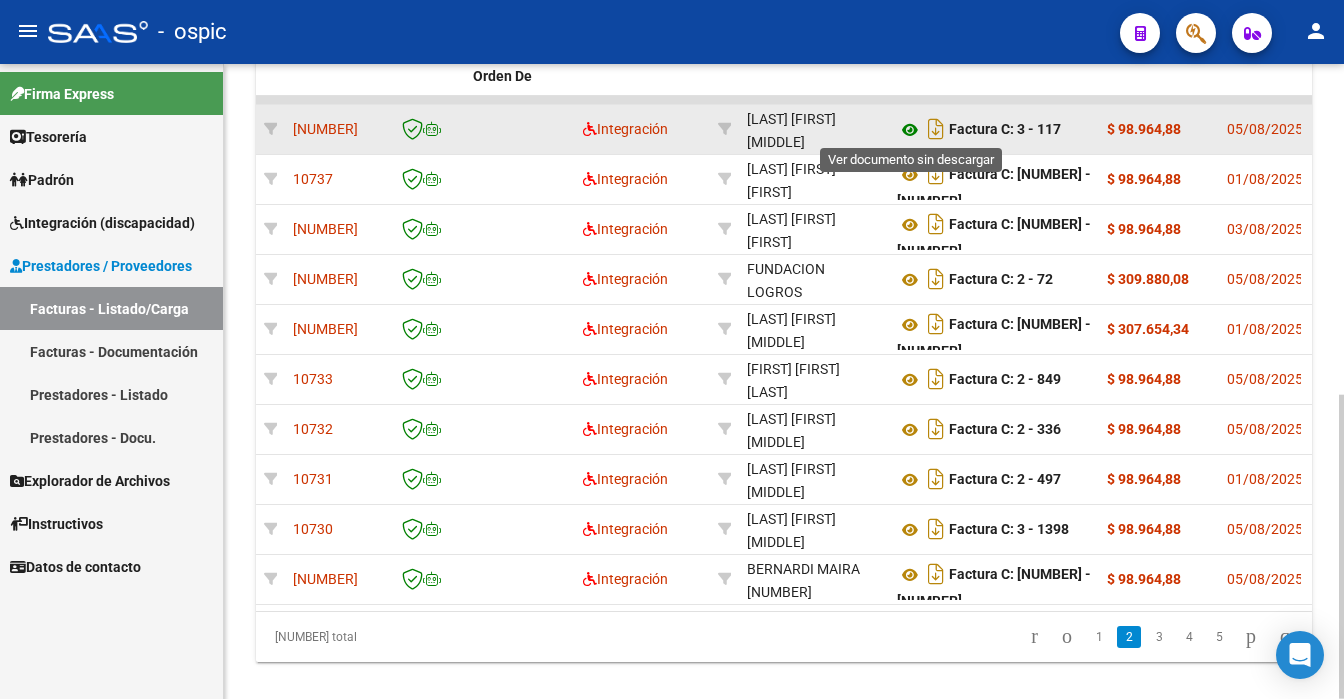 click 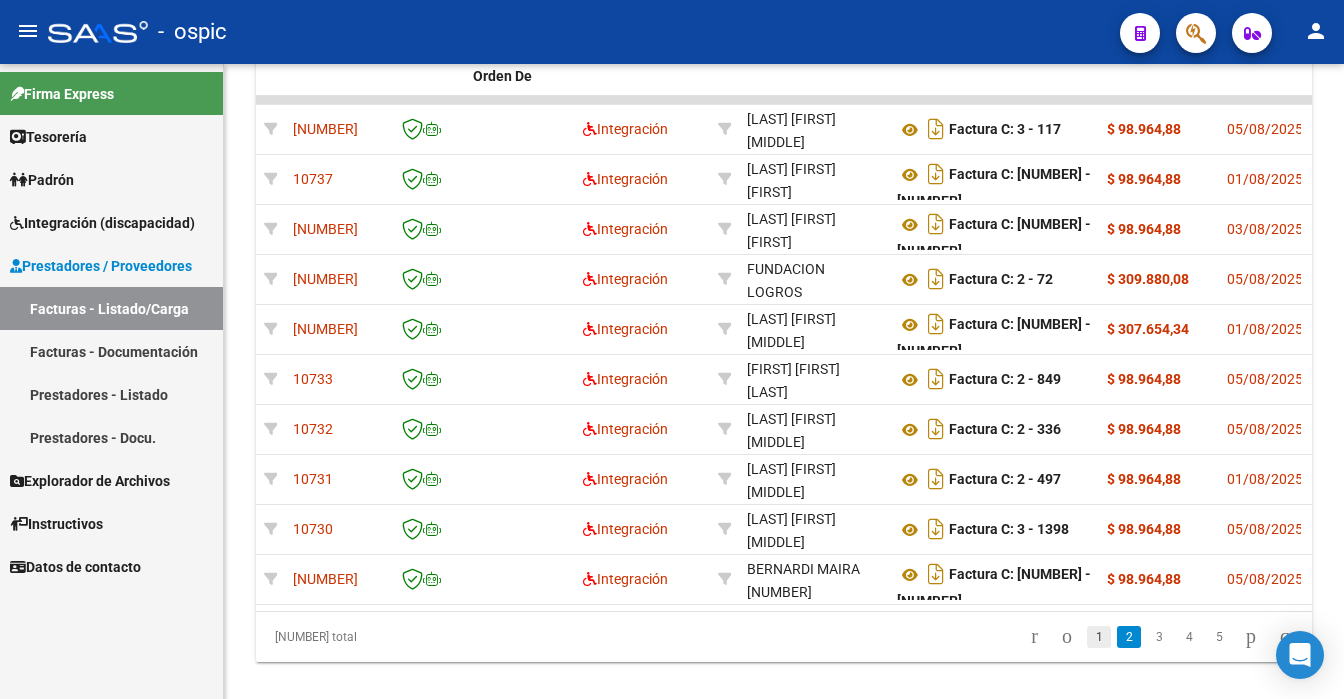click on "1" 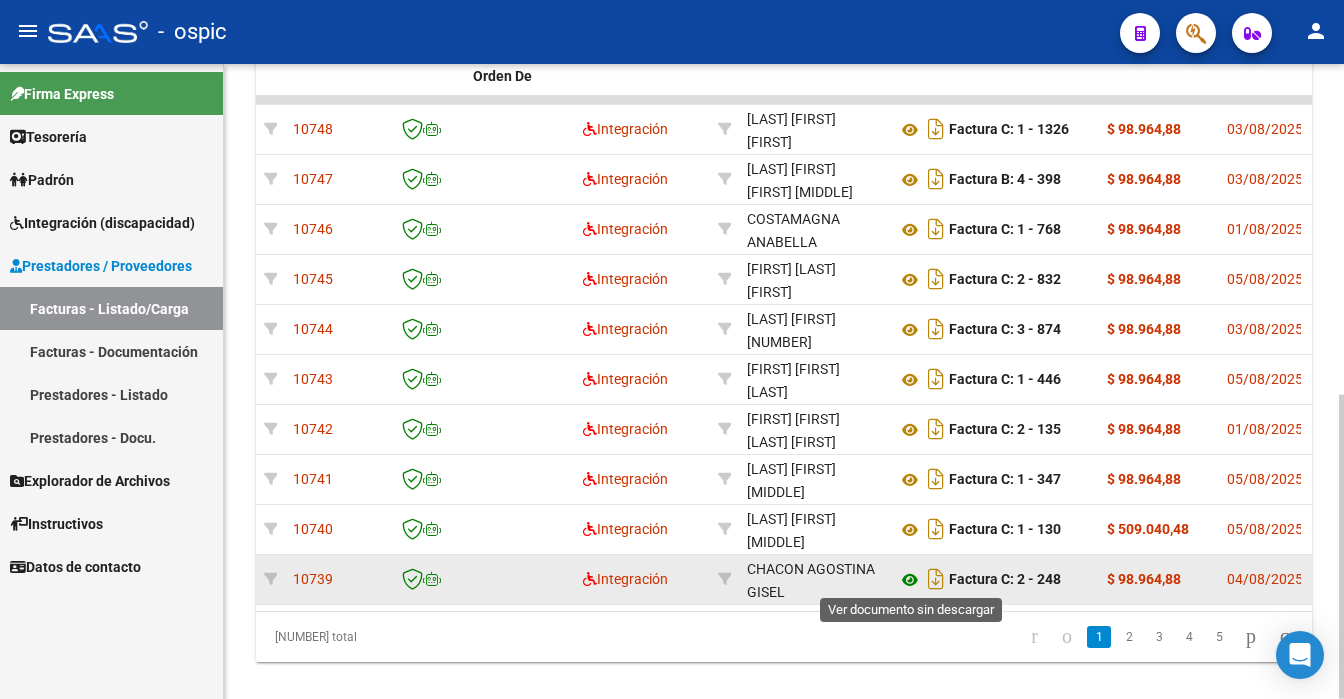 click 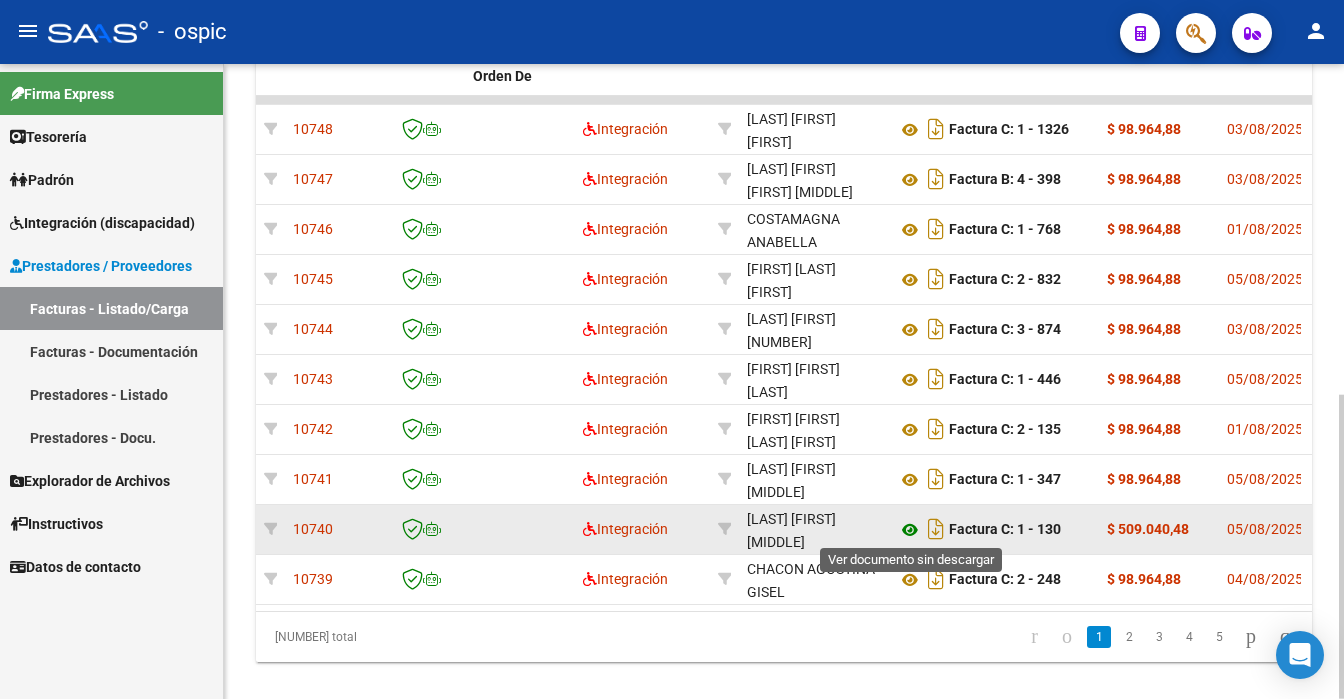 click 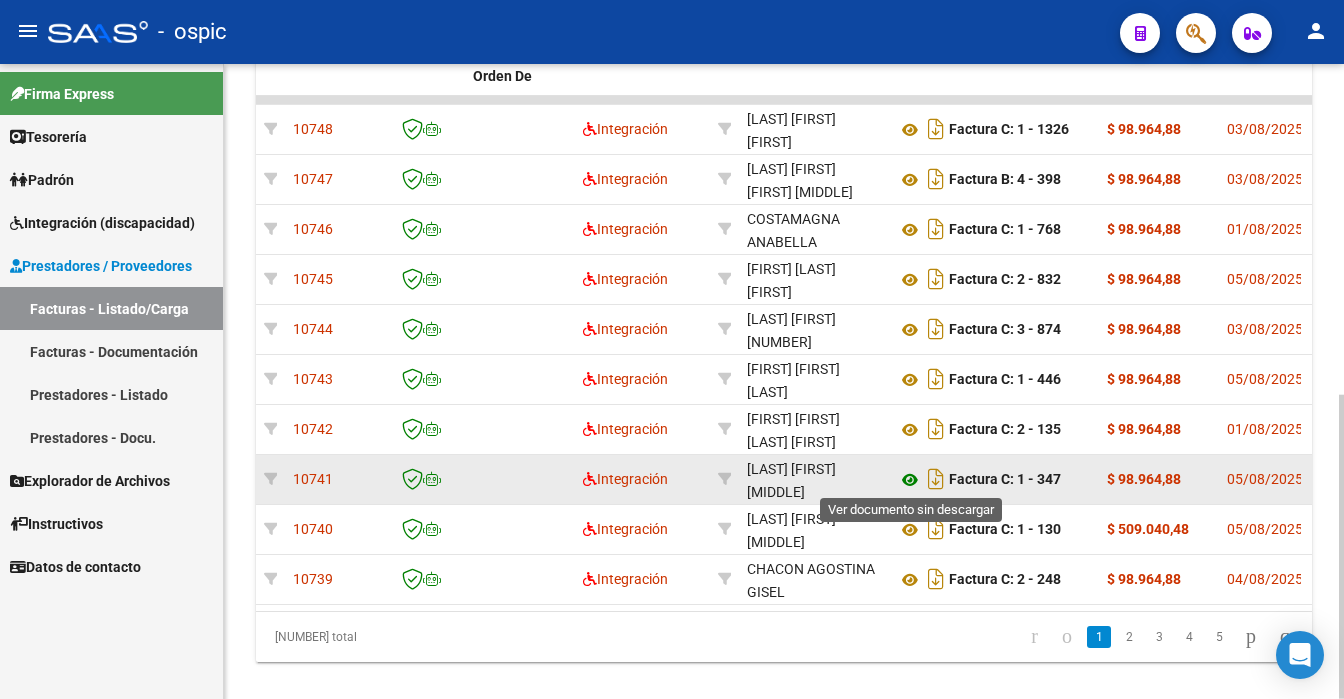 click 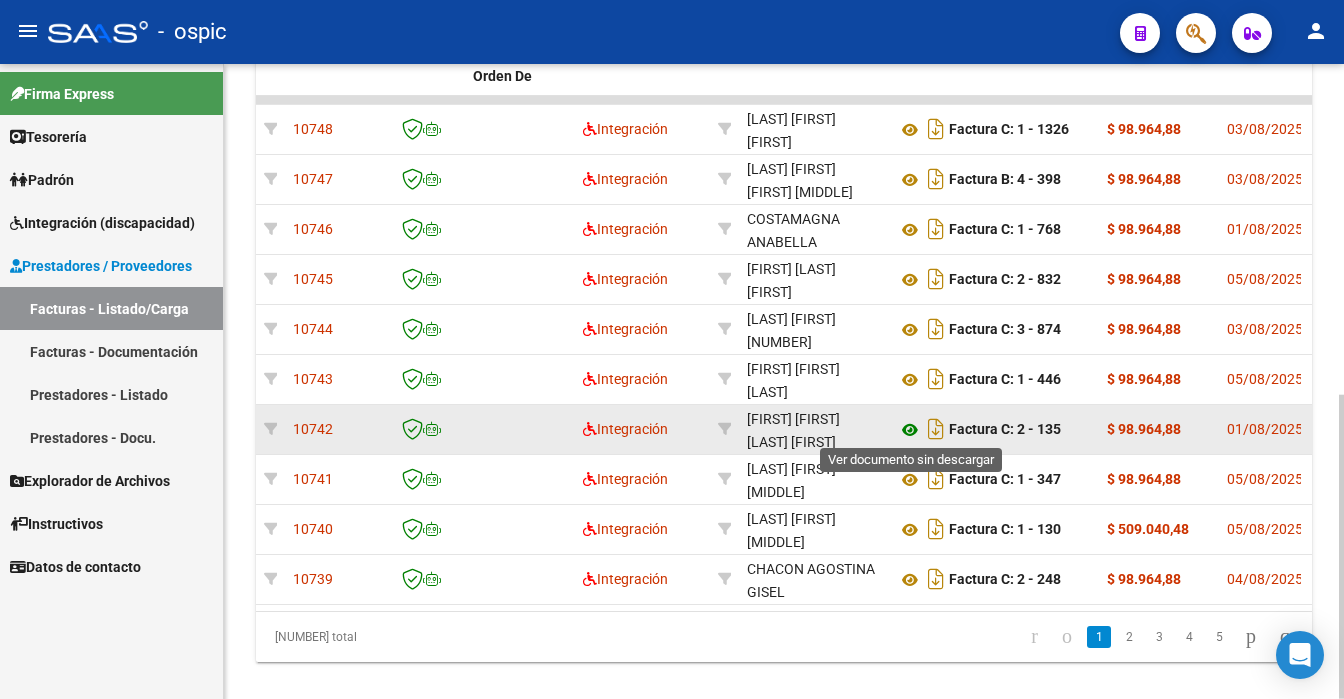 click 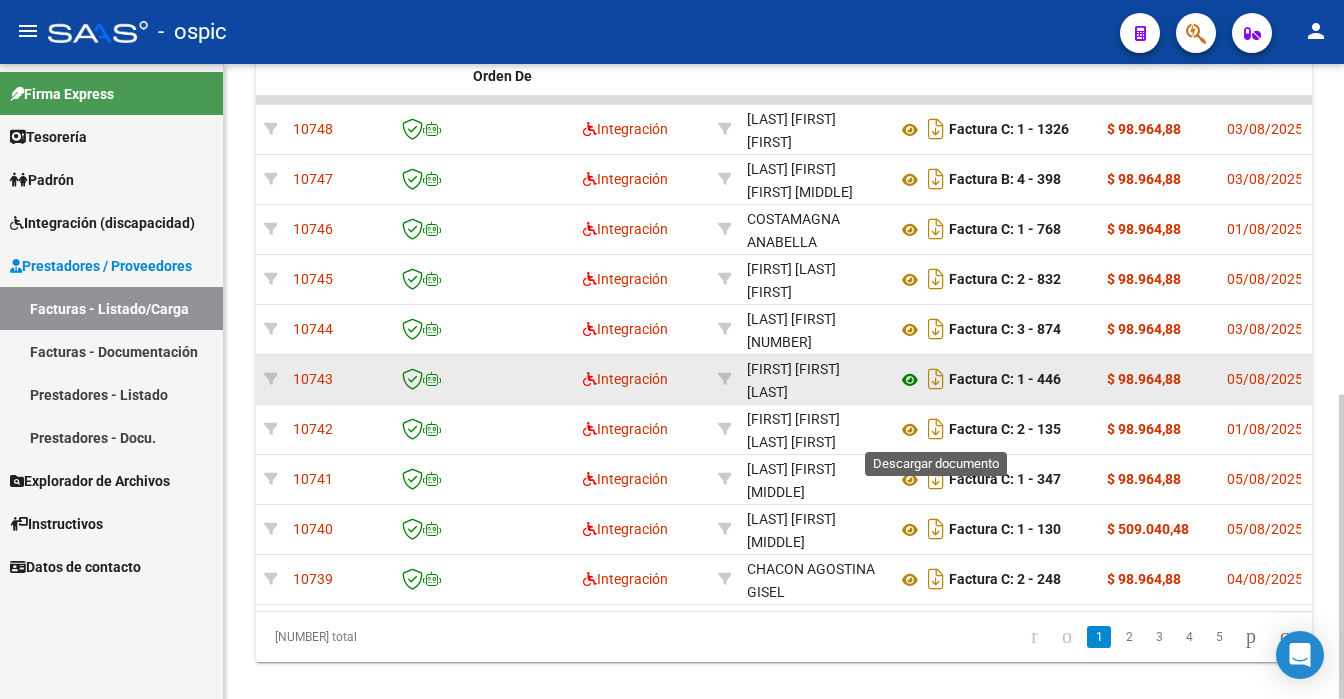 click 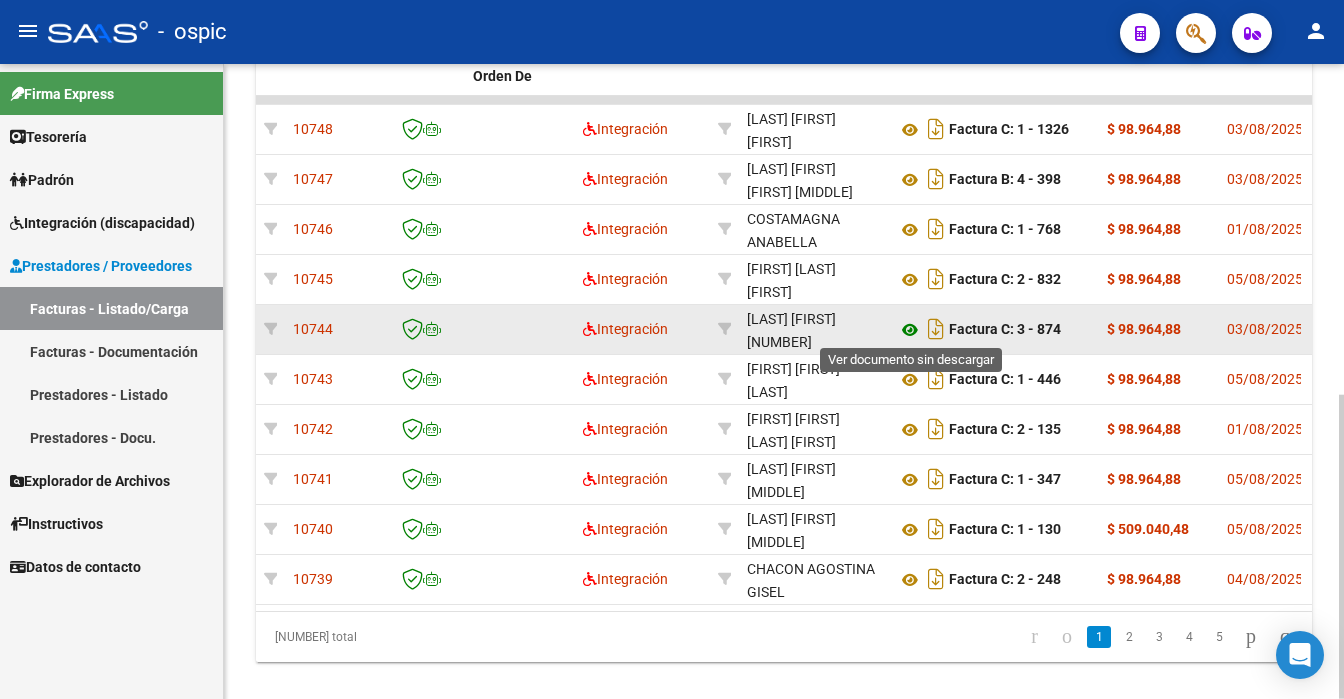 click 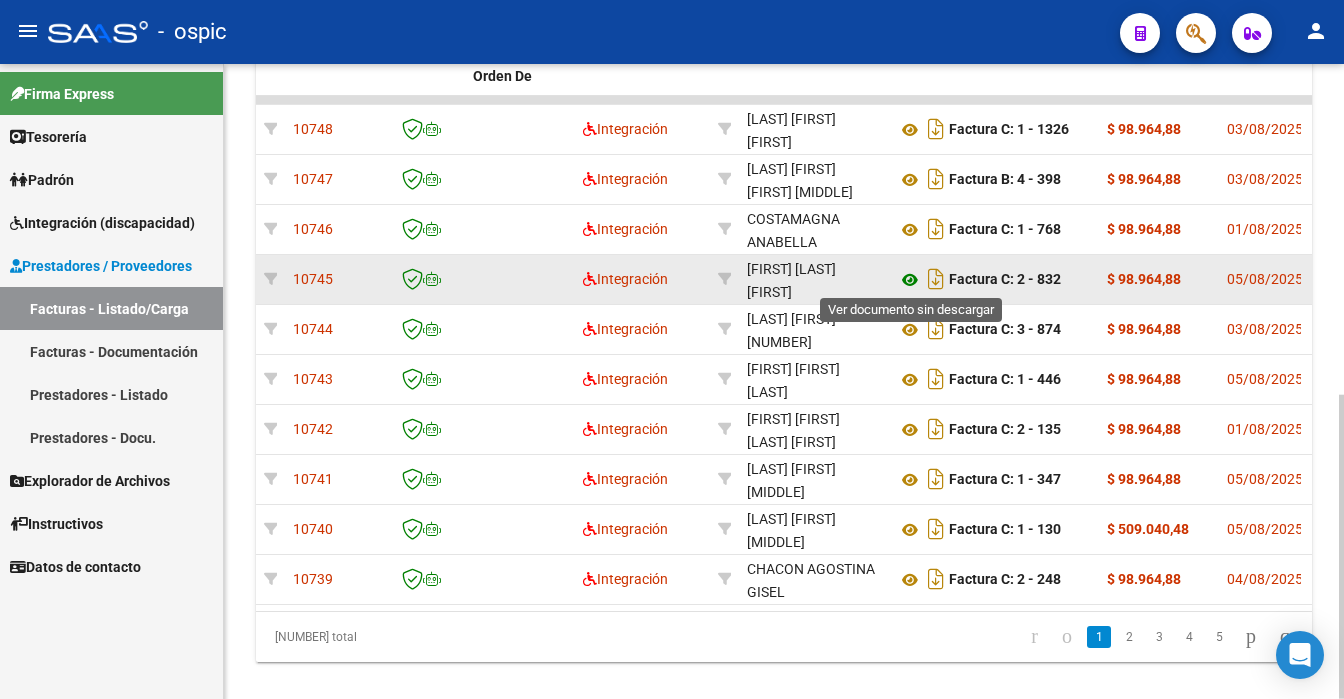 click 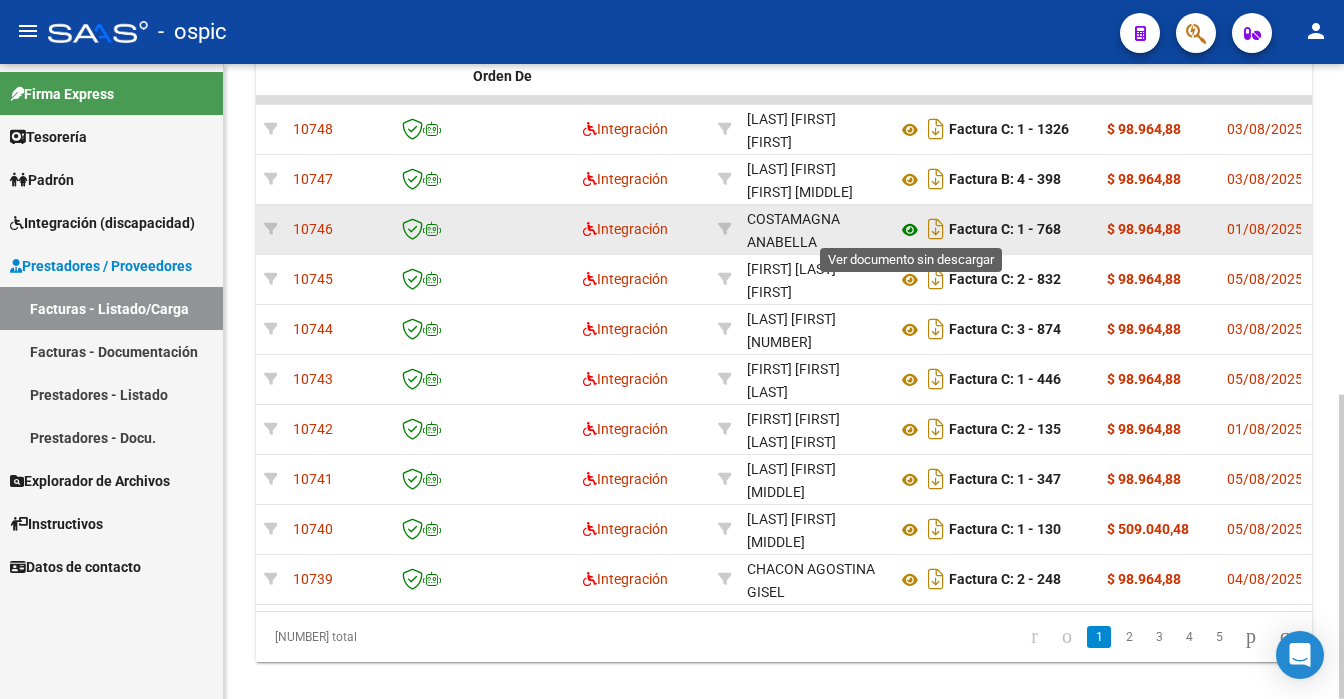 click 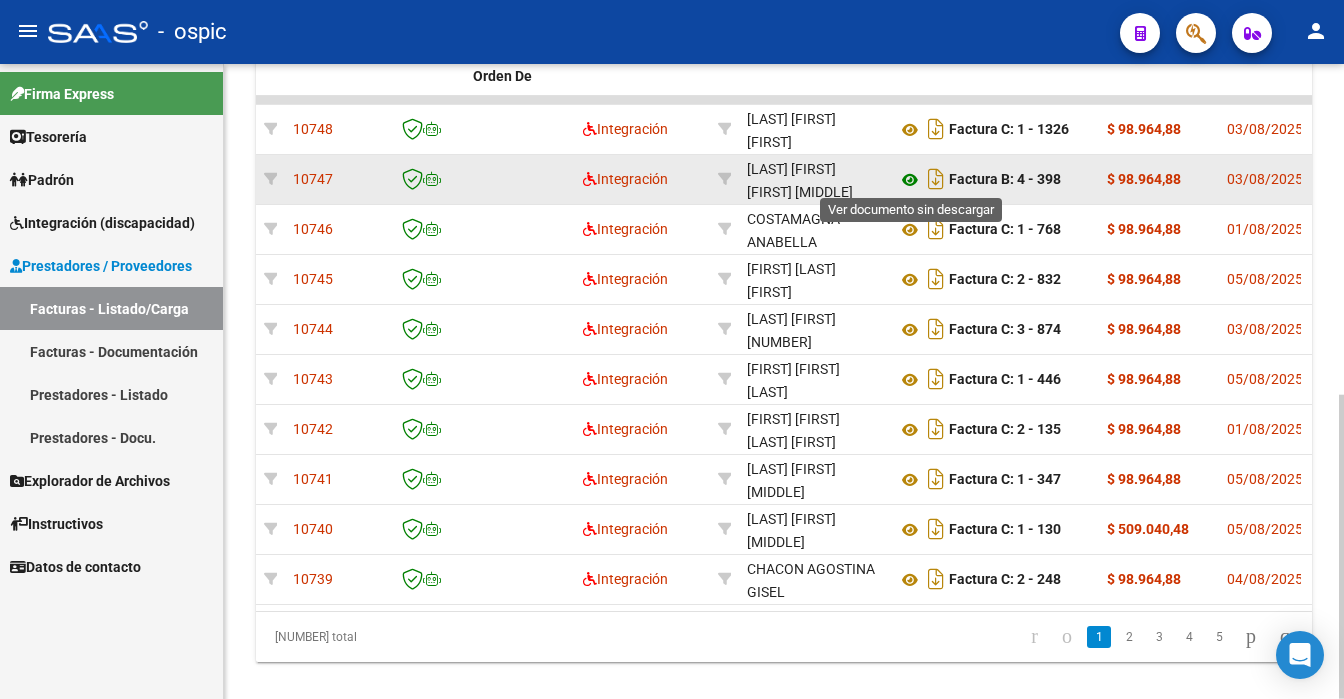 click 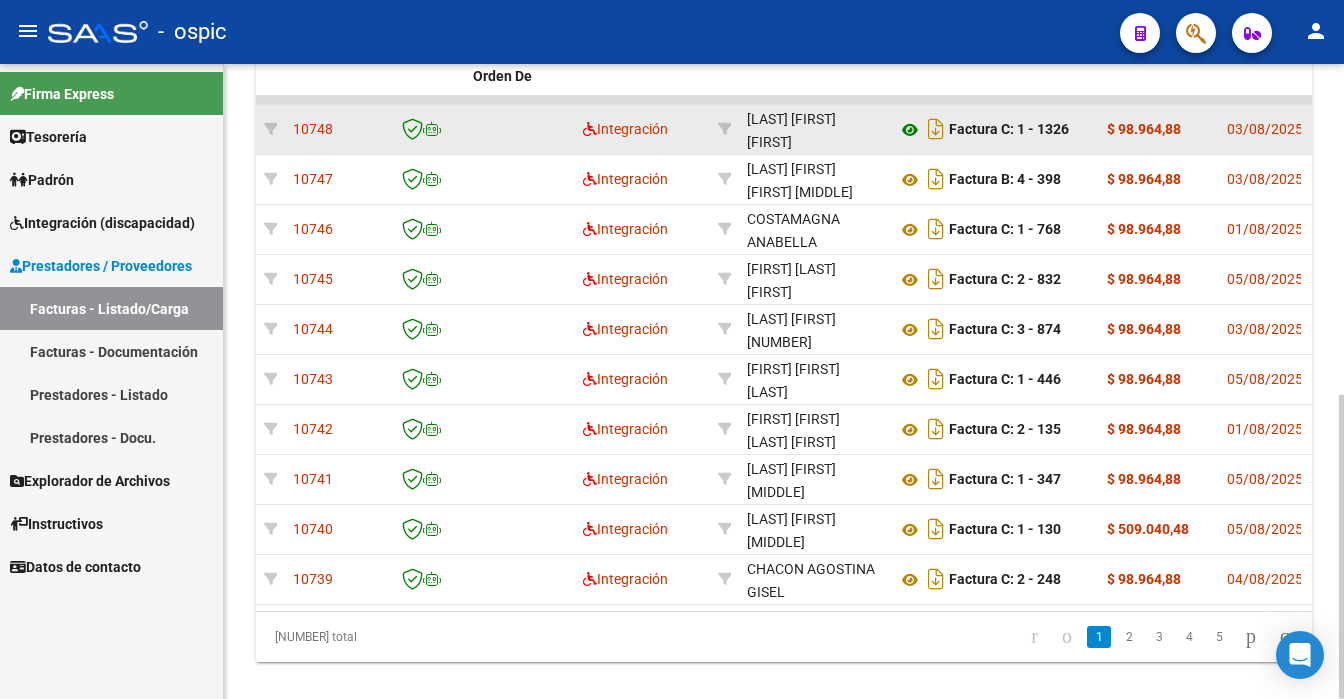click 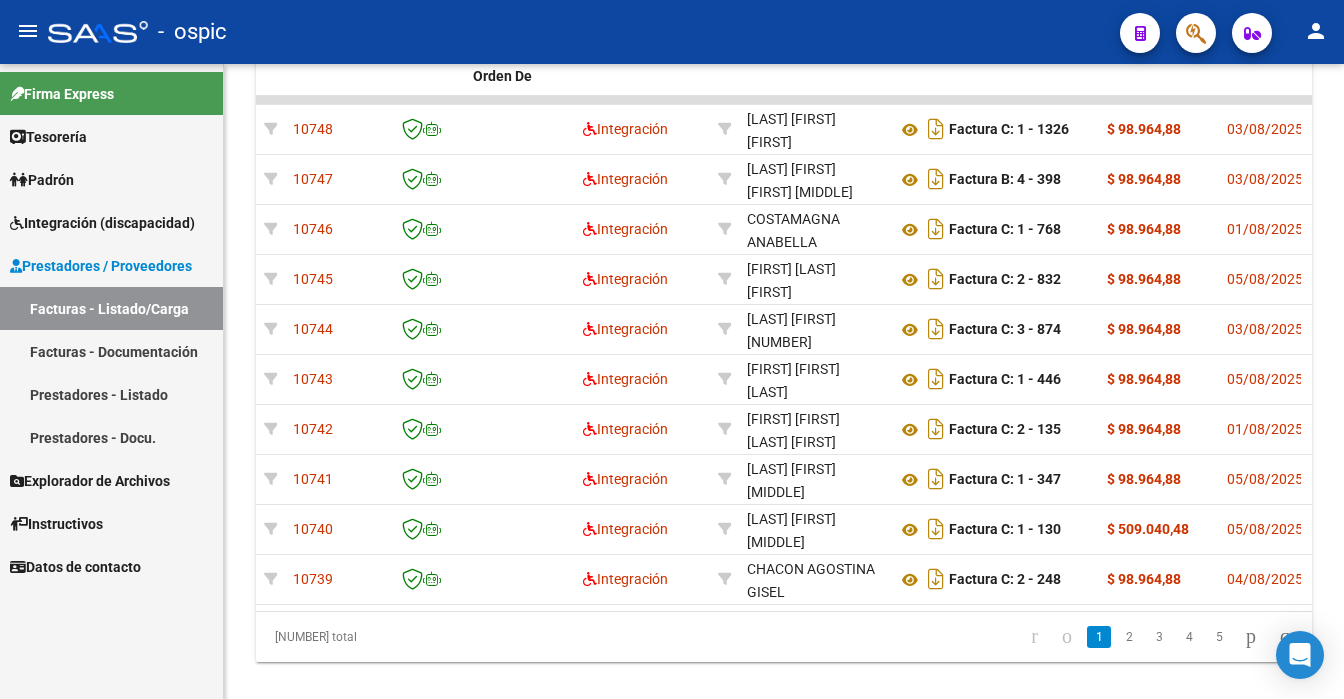 drag, startPoint x: 1108, startPoint y: 653, endPoint x: 1084, endPoint y: 634, distance: 30.610456 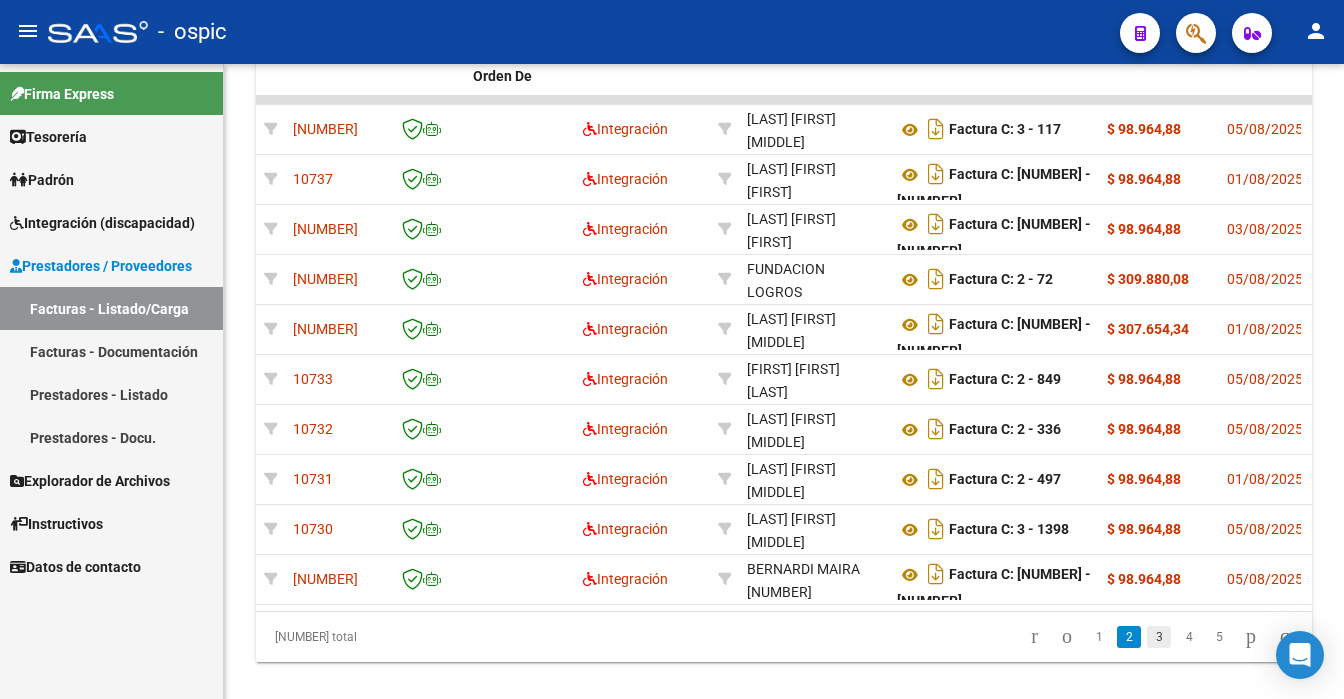 click on "3" 